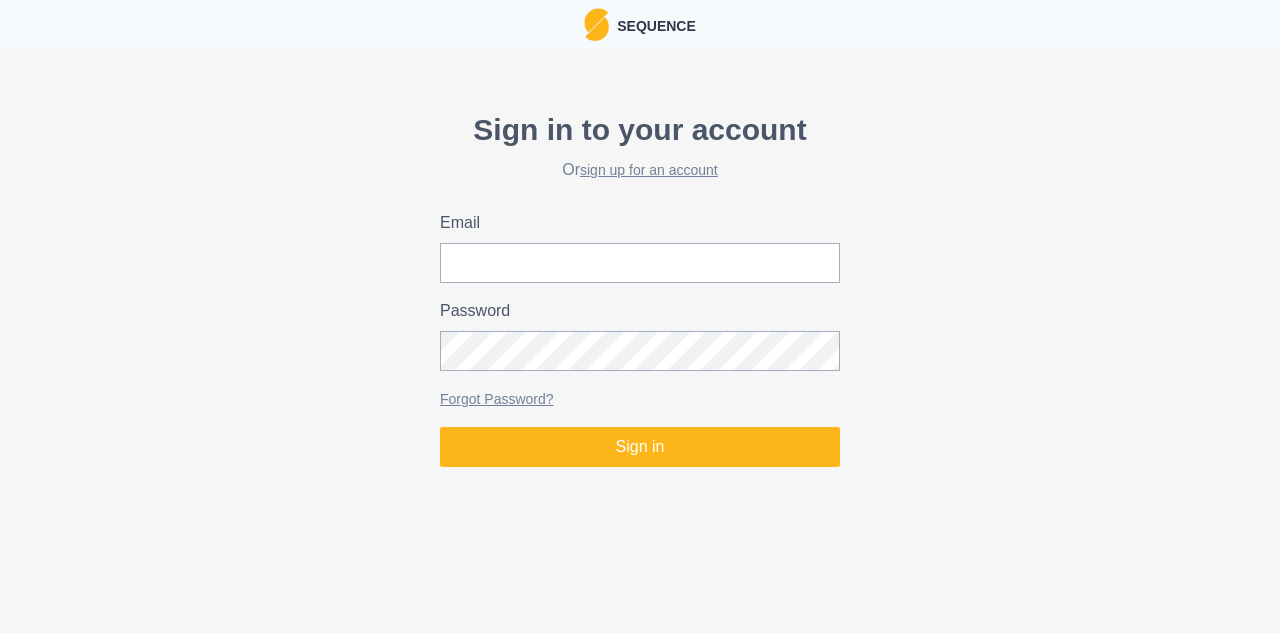 scroll, scrollTop: 0, scrollLeft: 0, axis: both 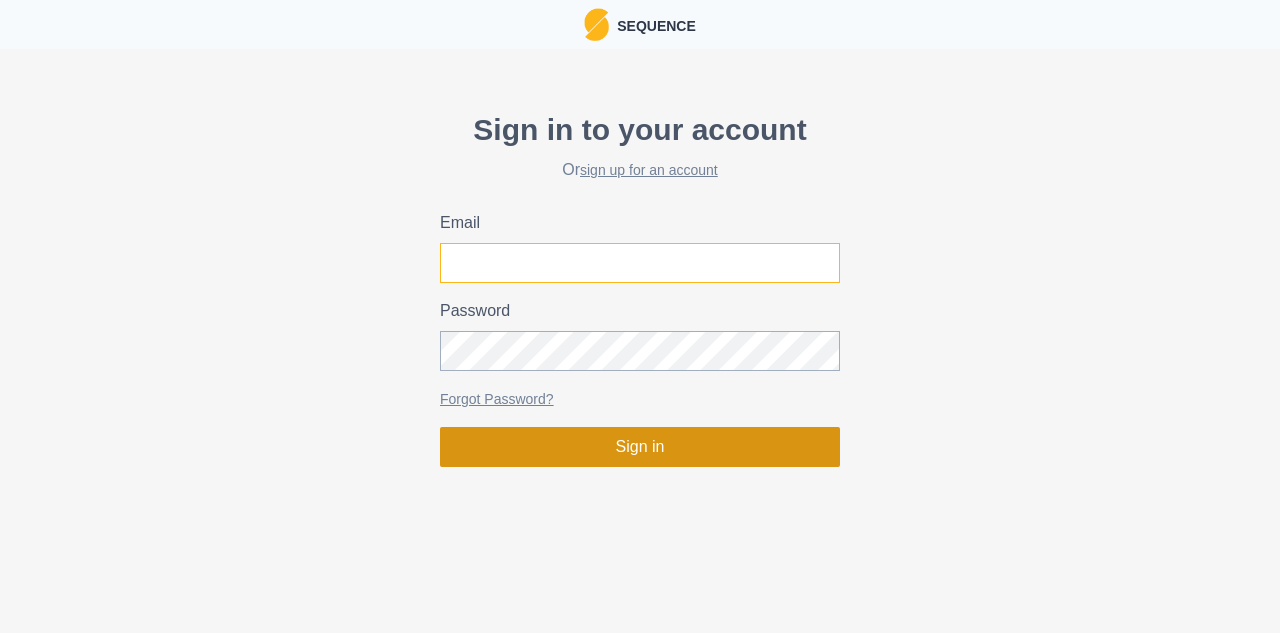 type on "[PERSON_NAME][EMAIL_ADDRESS][DOMAIN_NAME]" 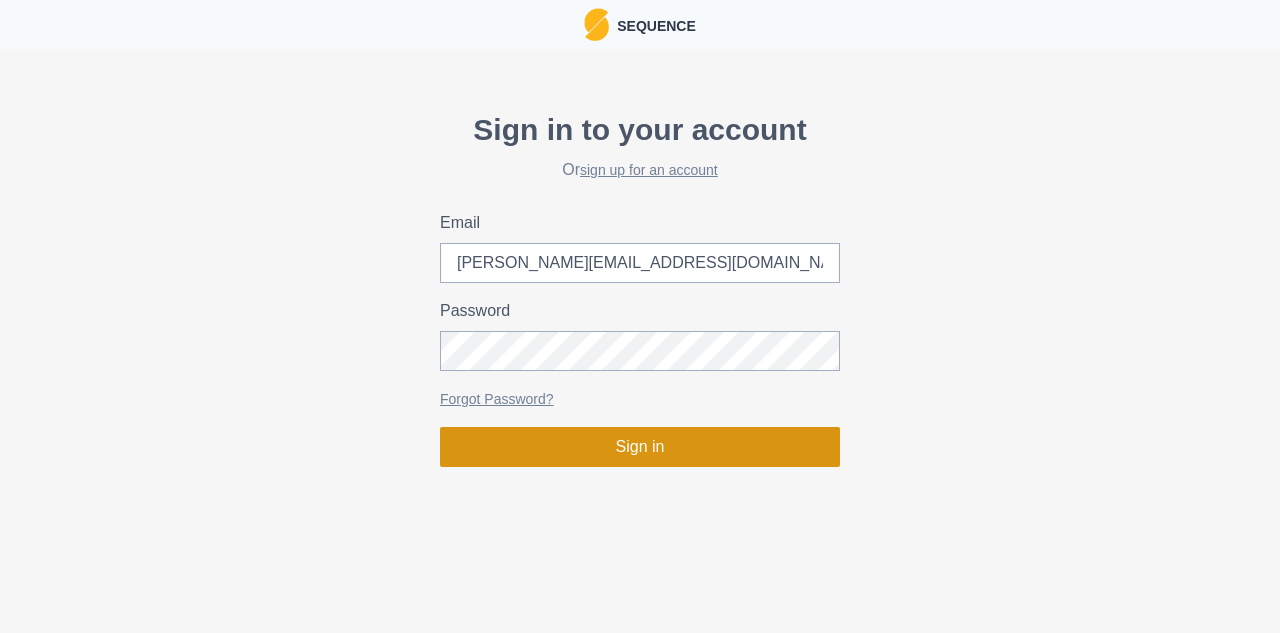 click on "Sign in" at bounding box center (640, 447) 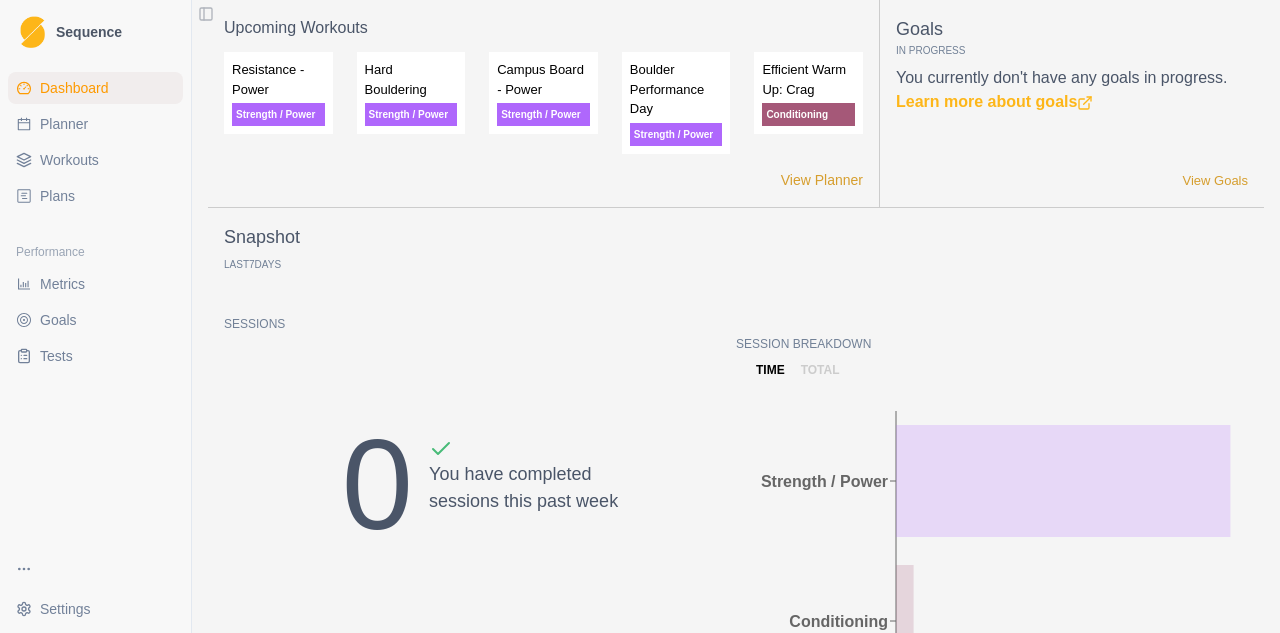 click on "Strength / Power" at bounding box center [278, 114] 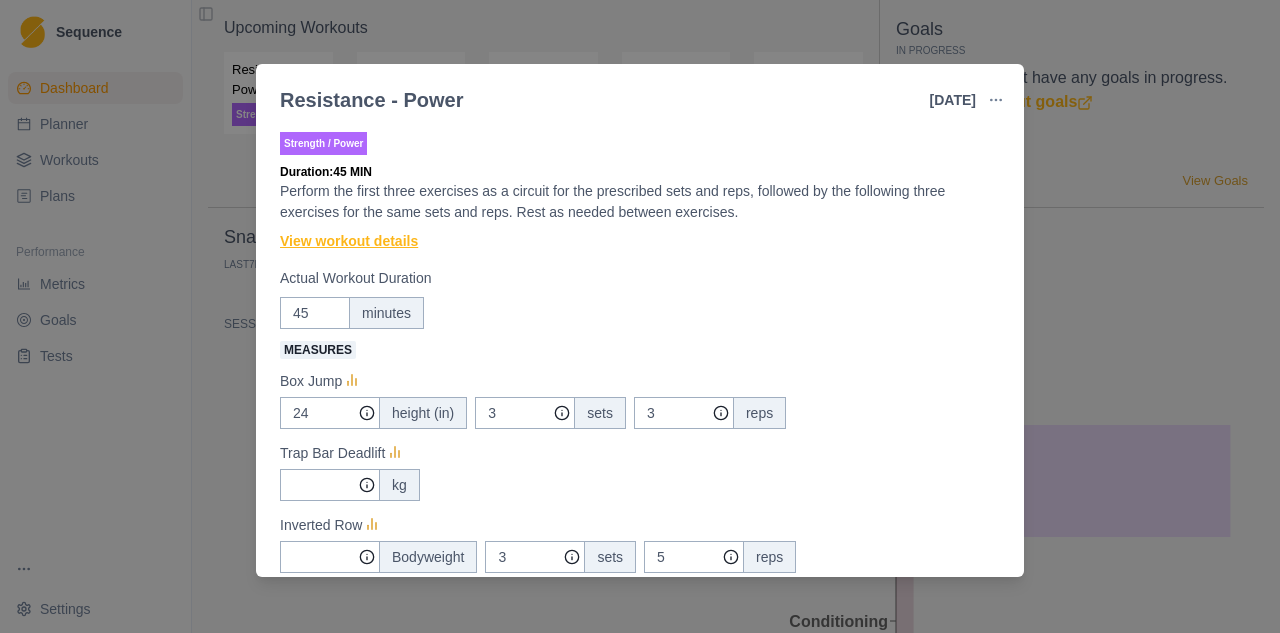 click on "View workout details" at bounding box center [349, 241] 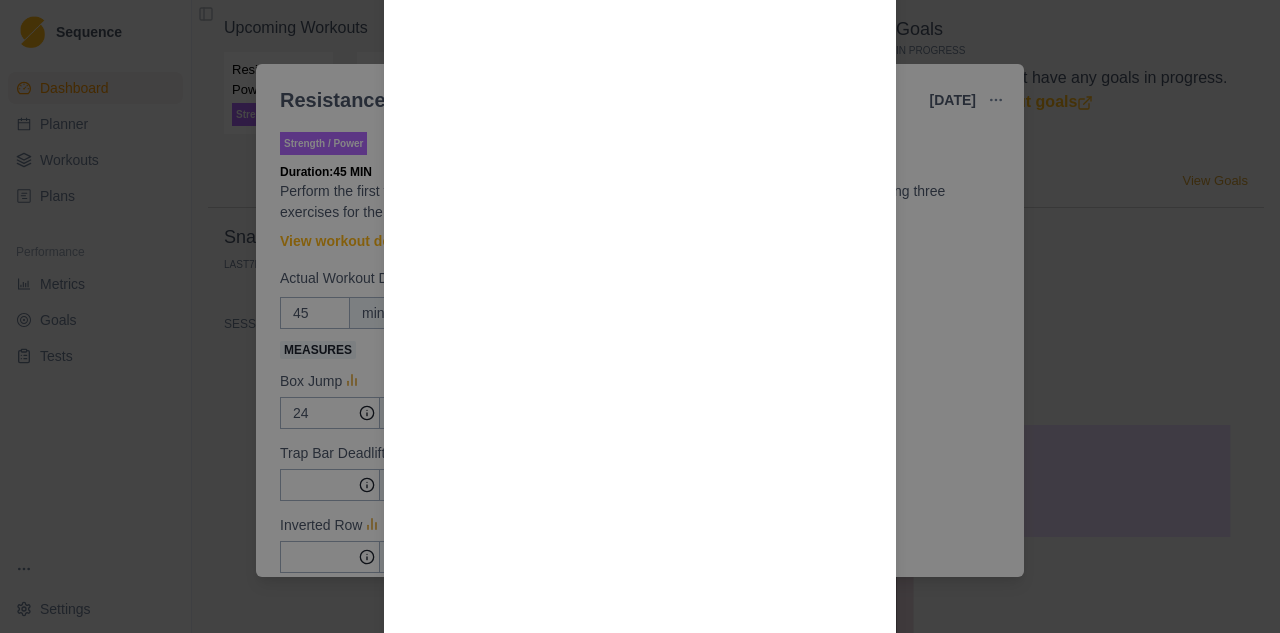 scroll, scrollTop: 1949, scrollLeft: 0, axis: vertical 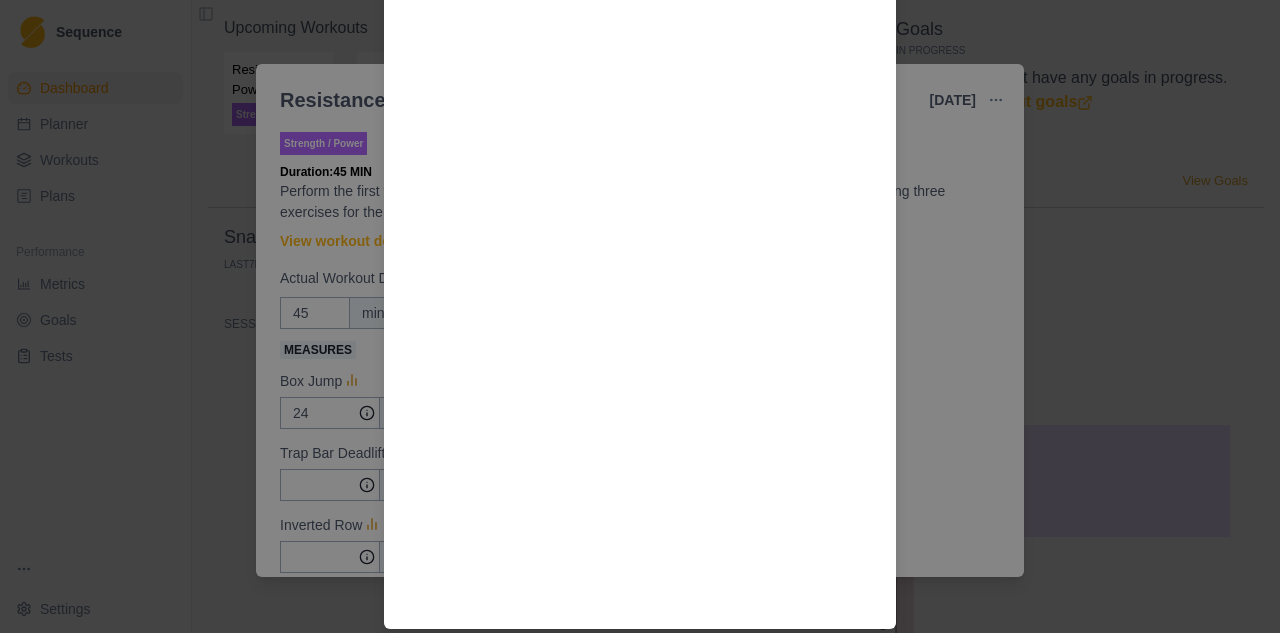 click on "Workout Details The goal is to move more weight as the phase progresses, not just get tired. Circuit Trap Bar Deadlift Box Jump Frog Stretch Individual exercises Inverted Row Ball Slam Superband Latissimus Traction Videos:" at bounding box center [640, 316] 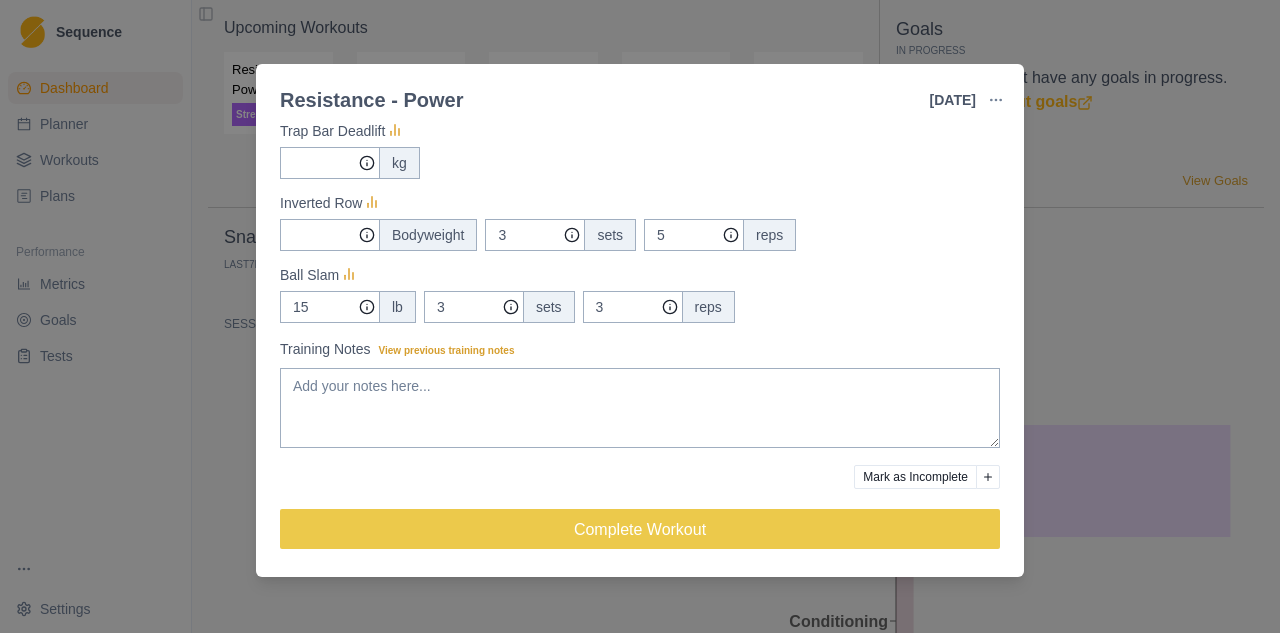 scroll, scrollTop: 0, scrollLeft: 0, axis: both 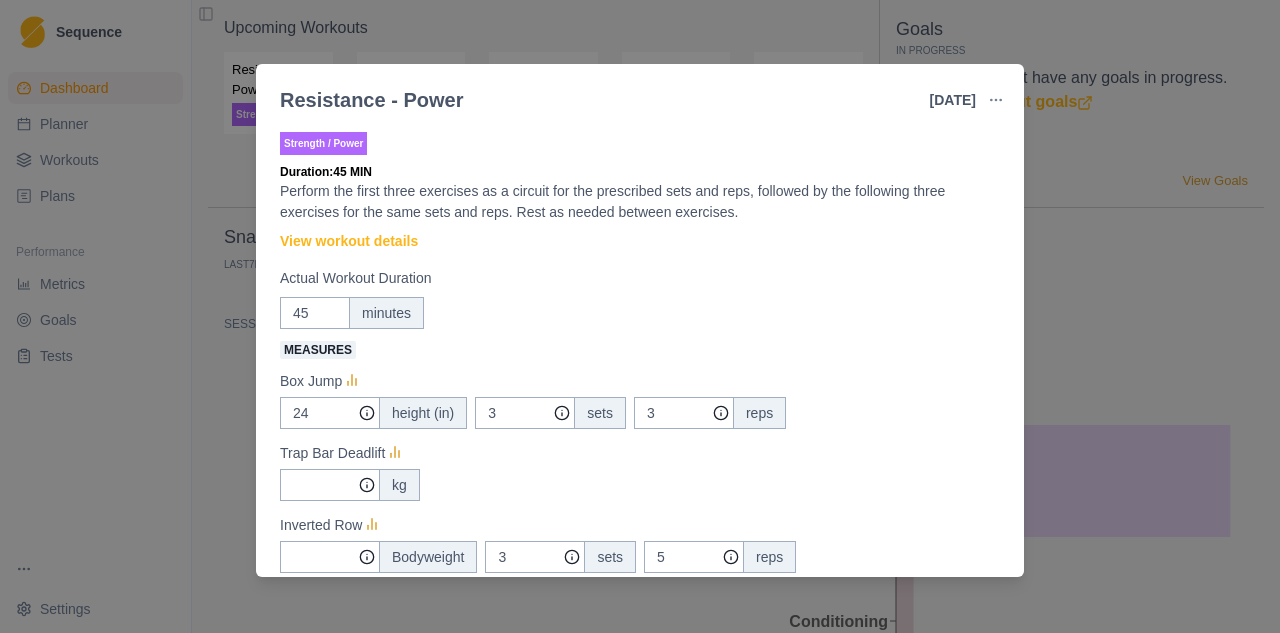 click on "Resistance - Power [DATE] Link To Goal View Workout Metrics Edit Original Workout Reschedule Workout Remove From Schedule Strength / Power Duration:  45 MIN Perform the first three exercises as a circuit for the prescribed sets and reps, followed by the following three exercises for the same sets and reps. Rest as needed between exercises. View workout details Actual Workout Duration 45 minutes Measures Box Jump 24 height (in) 3 sets 3 reps Trap Bar Deadlift kg Inverted Row Bodyweight 3 sets 5 reps Ball Slam 15 lb 3 sets 3 reps Training Notes View previous training notes Mark as Incomplete Complete Workout" at bounding box center (640, 316) 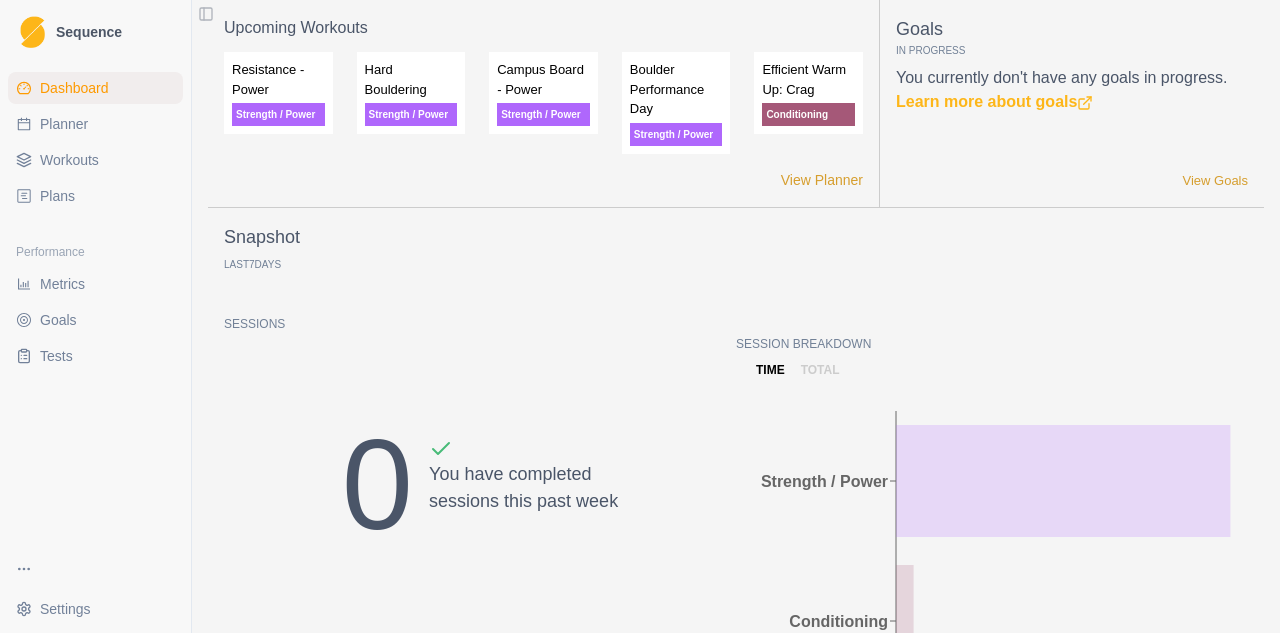 click on "Campus Board - Power" at bounding box center [543, 79] 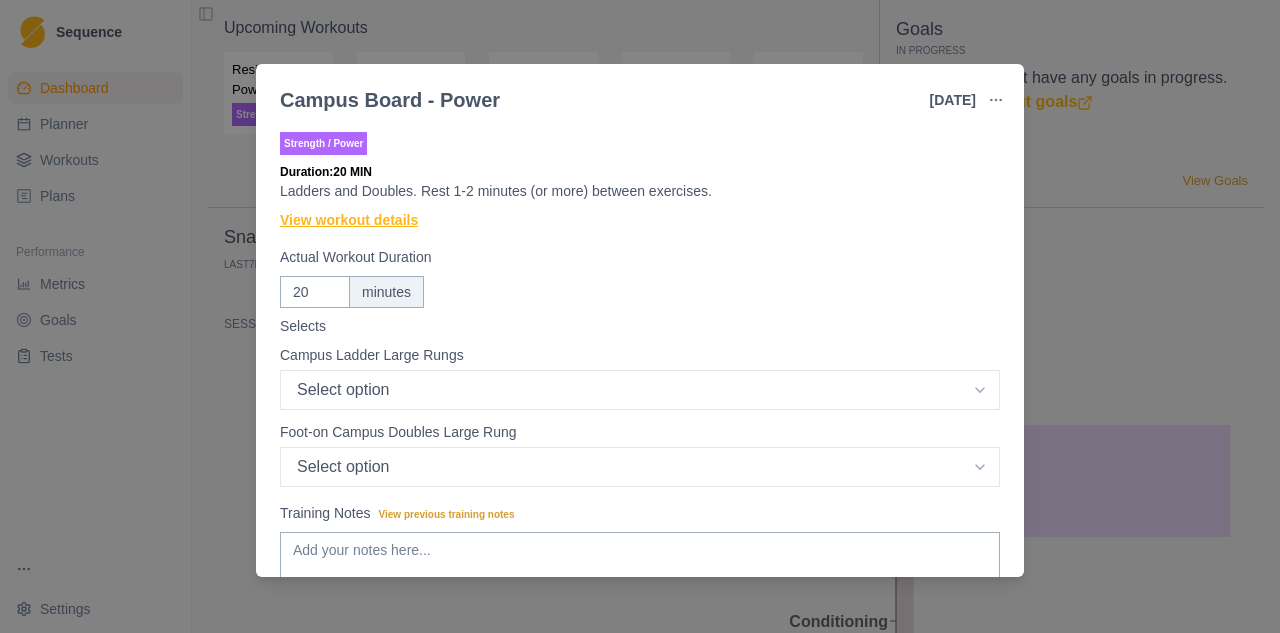 click on "View workout details" at bounding box center (349, 220) 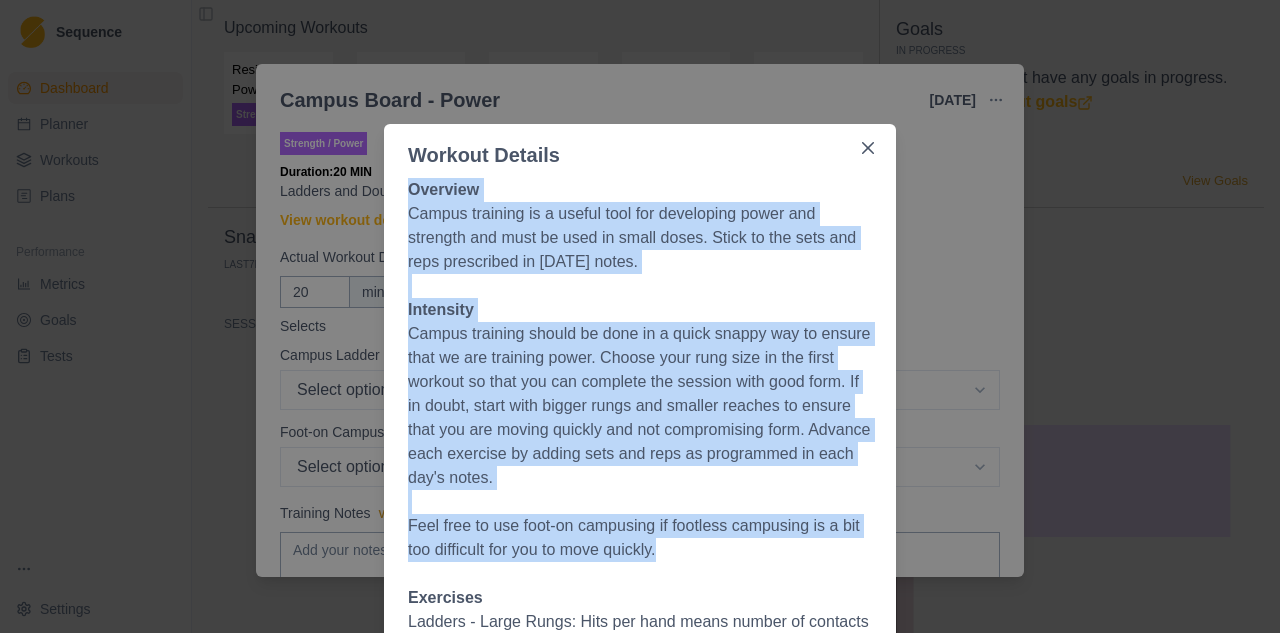 drag, startPoint x: 411, startPoint y: 189, endPoint x: 663, endPoint y: 541, distance: 432.90646 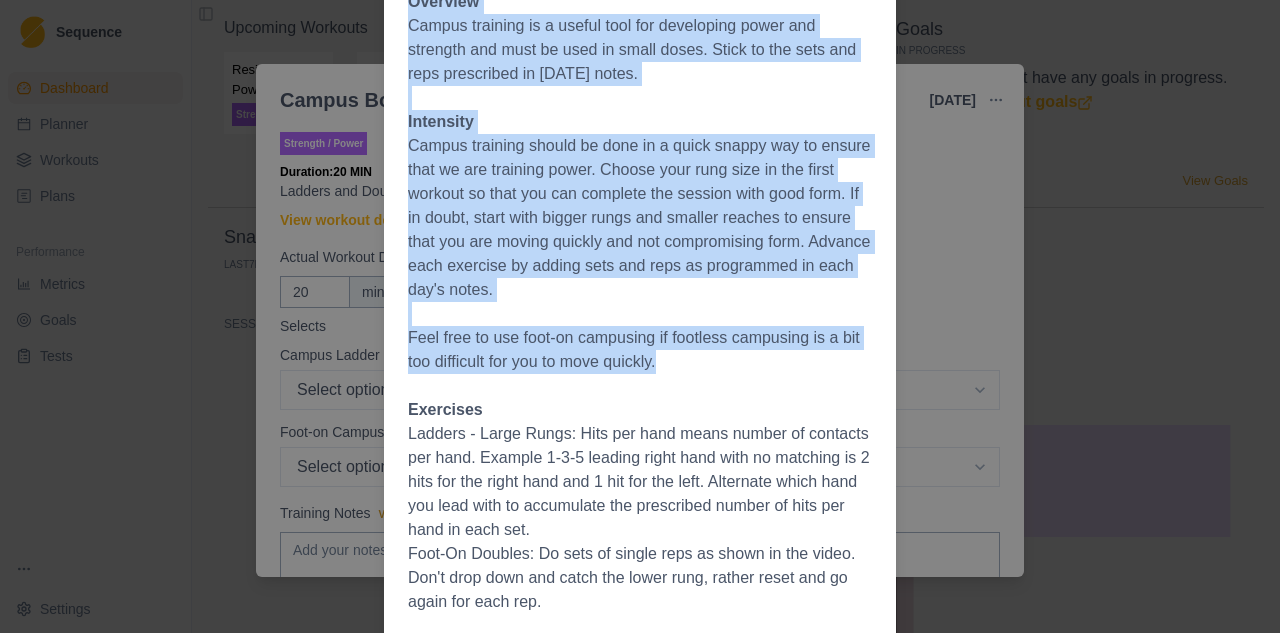 scroll, scrollTop: 197, scrollLeft: 0, axis: vertical 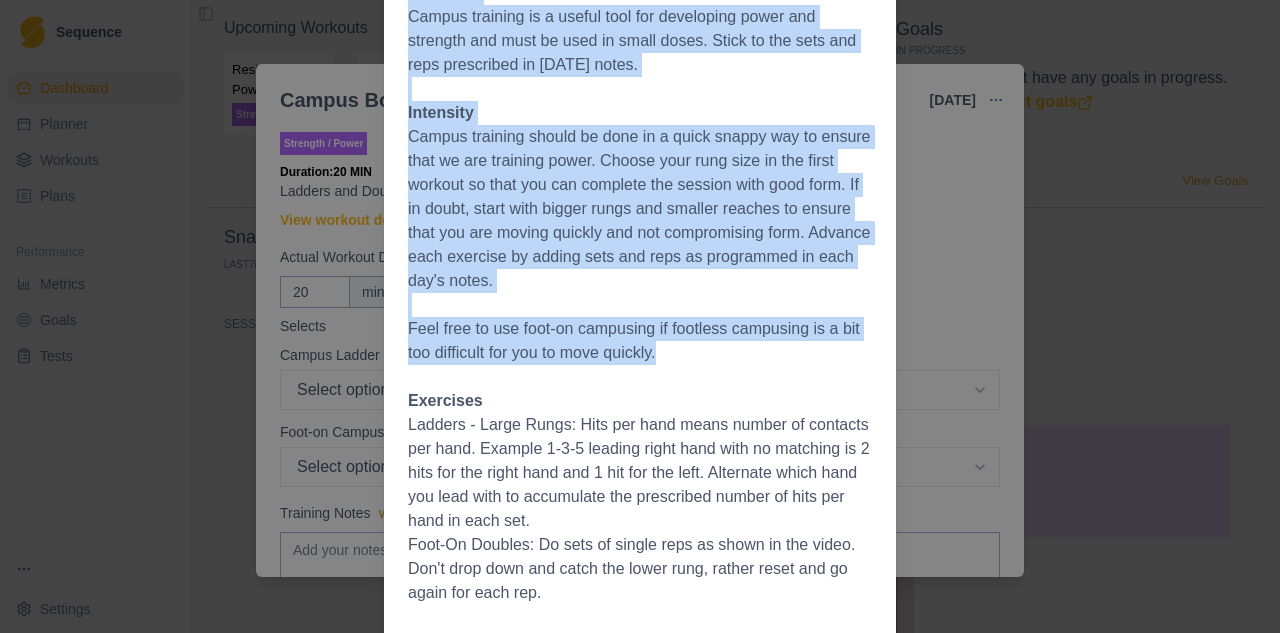 copy on "Overview Campus training is a useful tool for developing power and strength and must be used in small doses.  Stick to the sets and reps prescribed in [DATE] notes. Intensity Campus training should be done in a quick snappy way to ensure that we are training power.  Choose your rung size in the first workout so that you can complete the session with good form.  If in doubt, start with bigger rungs and smaller reaches to ensure that you are moving quickly and not compromising form.  Advance each exercise by adding sets and reps as programmed in each day's notes.   Feel free to use foot-on campusing if footless campusing is a bit too difficult for you to move quickly." 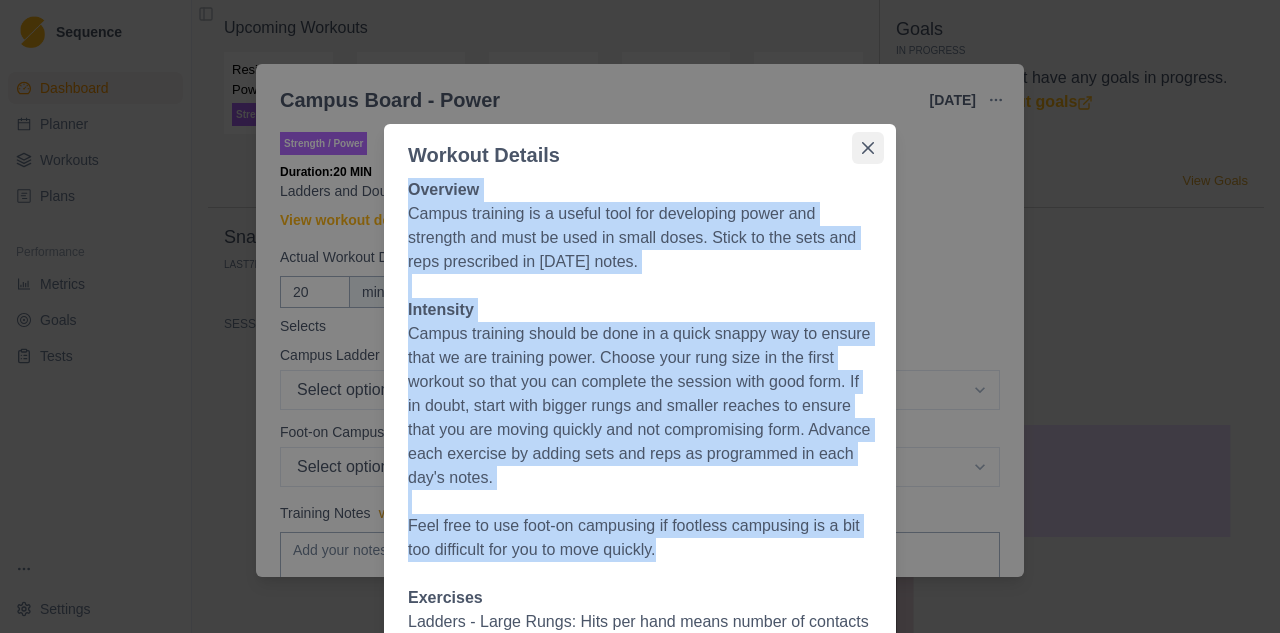 click 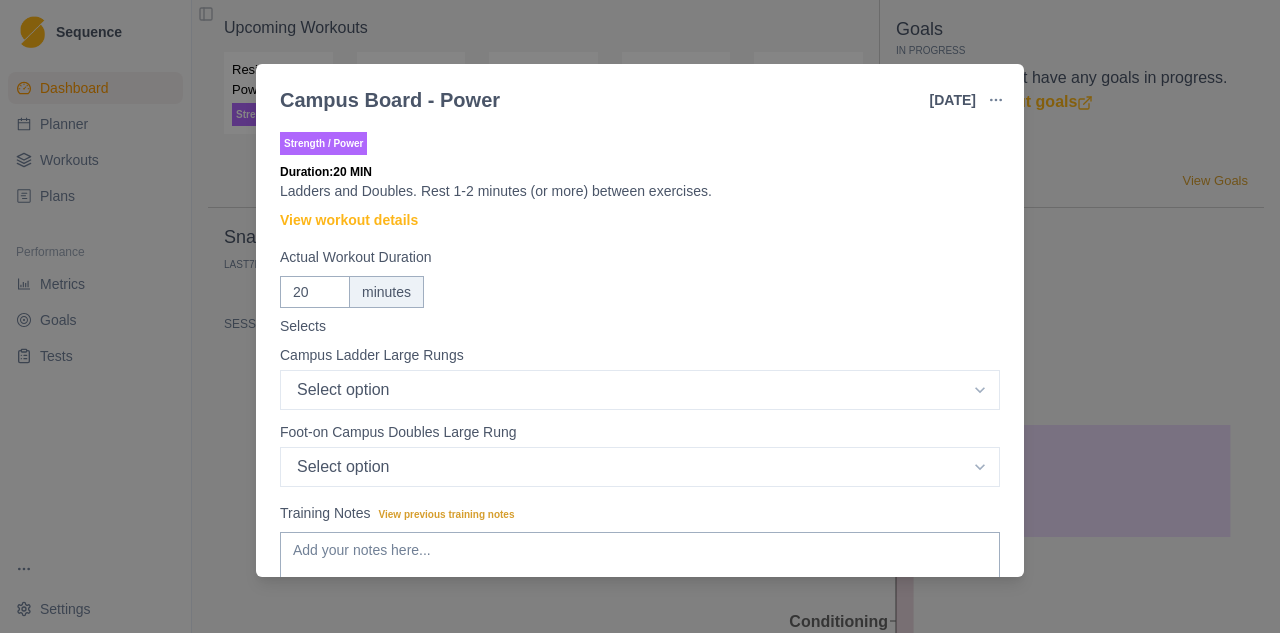 click on "Campus Board - Power [DATE] Link To Goal View Workout Metrics Edit Original Workout Reschedule Workout Remove From Schedule Strength / Power Duration:  20 MIN Ladders and Doubles. Rest 1-2 minutes (or more) between exercises. View workout details Actual Workout Duration 20 minutes Selects Campus Ladder Large Rungs Select option 1-2-3 matching 1-2-3-4-5 1-3-5-7-9 1-4-7 1-5-8 1-5-9 Foot-on Campus Doubles Large Rung Select option 1-2 1-3 1-4 1-5 1-6 1-7 Training Notes View previous training notes Mark as Incomplete Complete Workout" at bounding box center [640, 316] 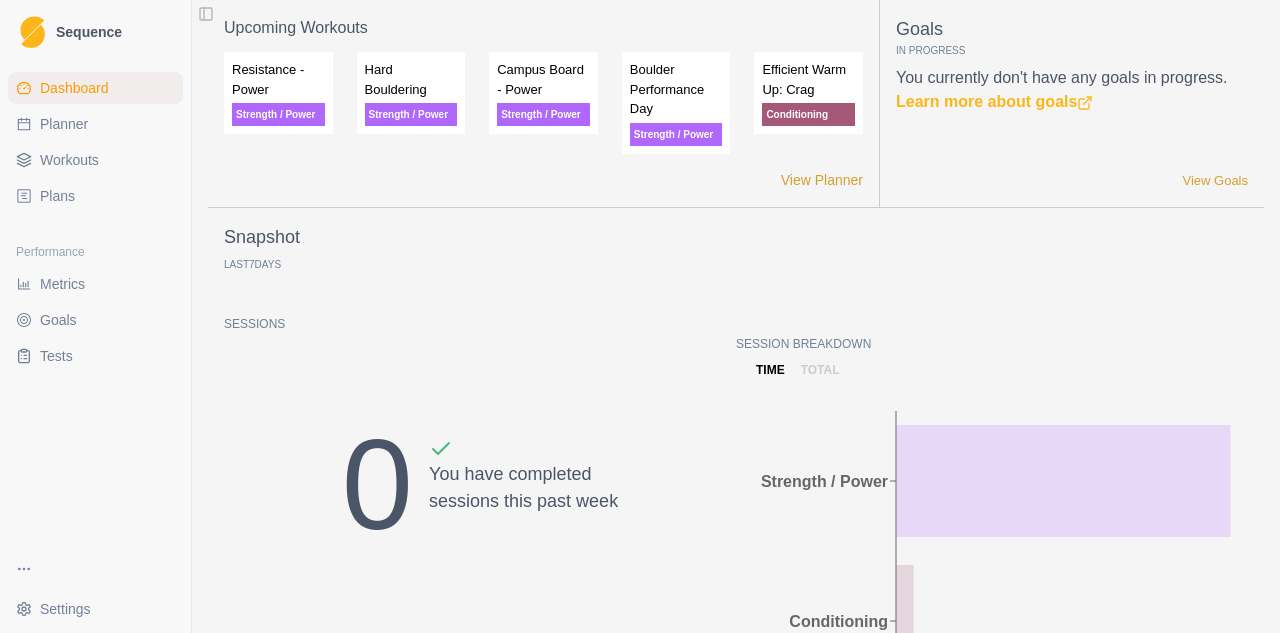 click on "Planner" at bounding box center (64, 124) 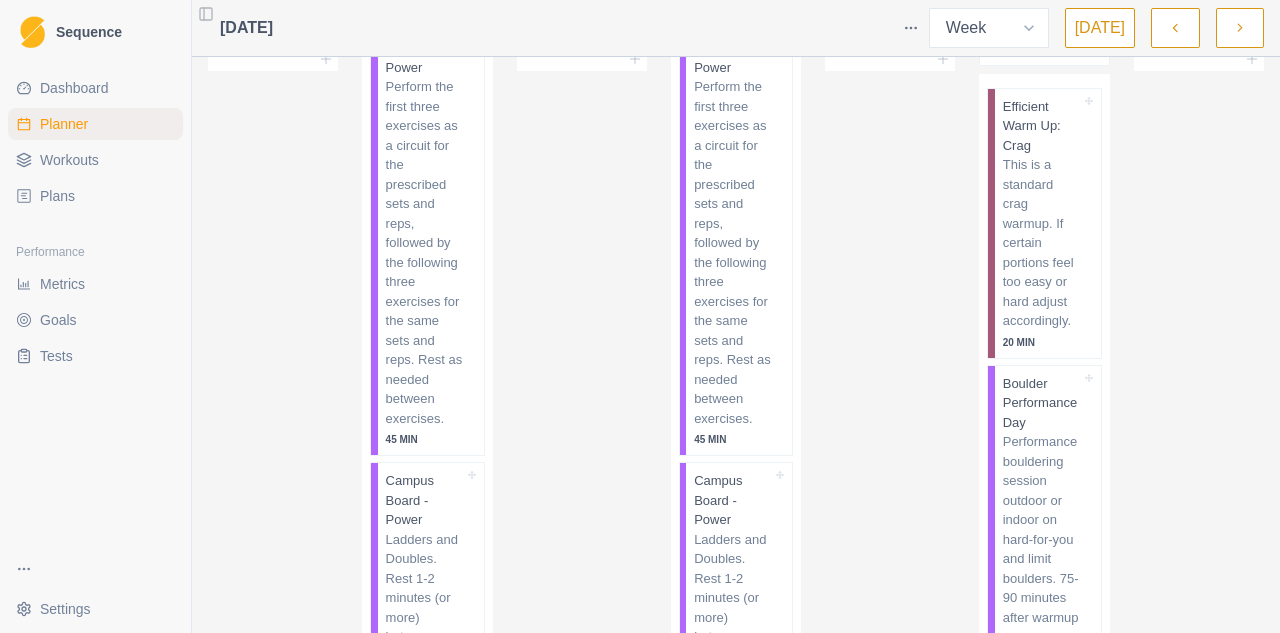 scroll, scrollTop: 0, scrollLeft: 0, axis: both 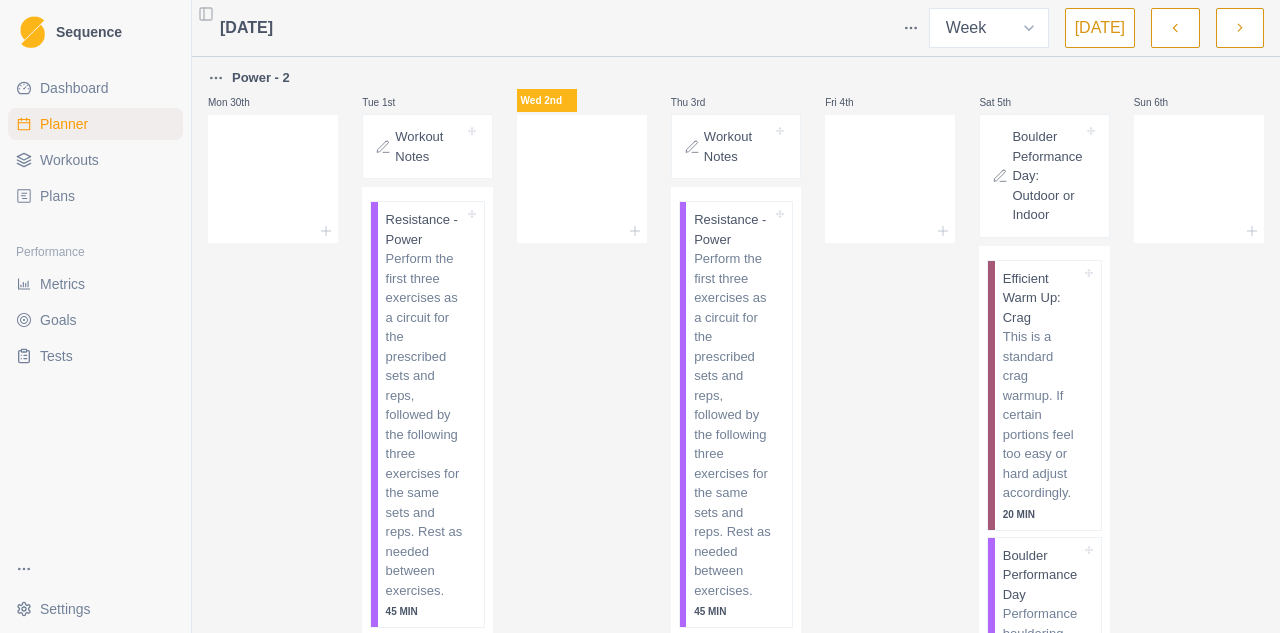 click on "Plans" at bounding box center (57, 196) 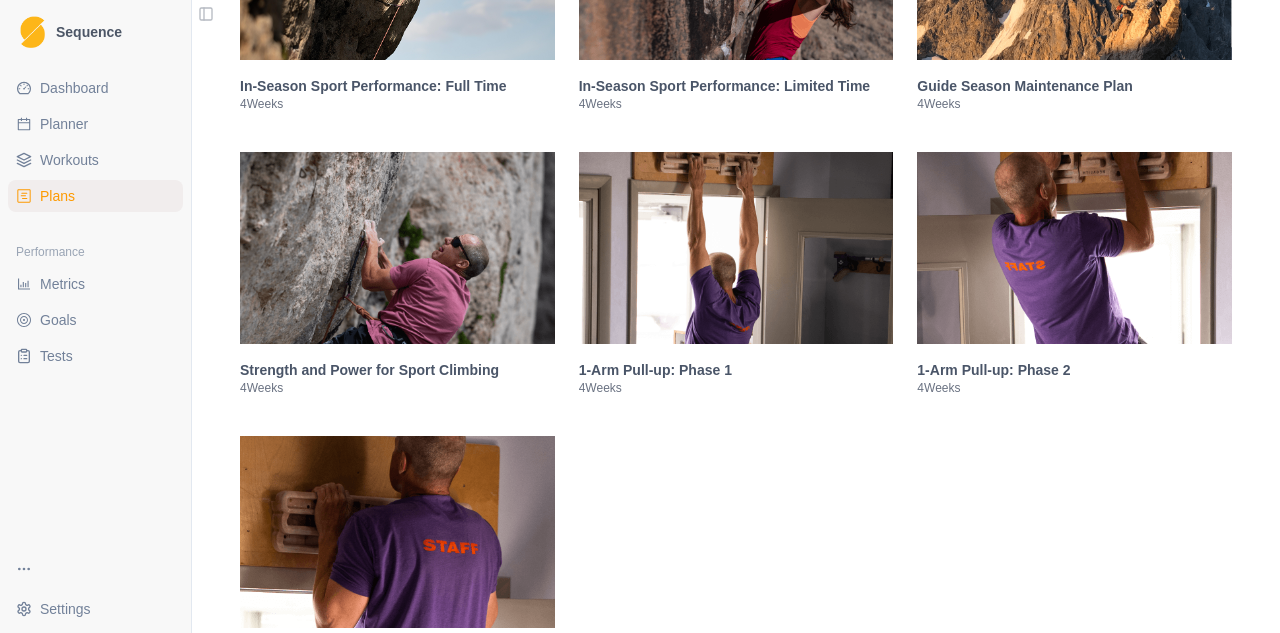 scroll, scrollTop: 2797, scrollLeft: 0, axis: vertical 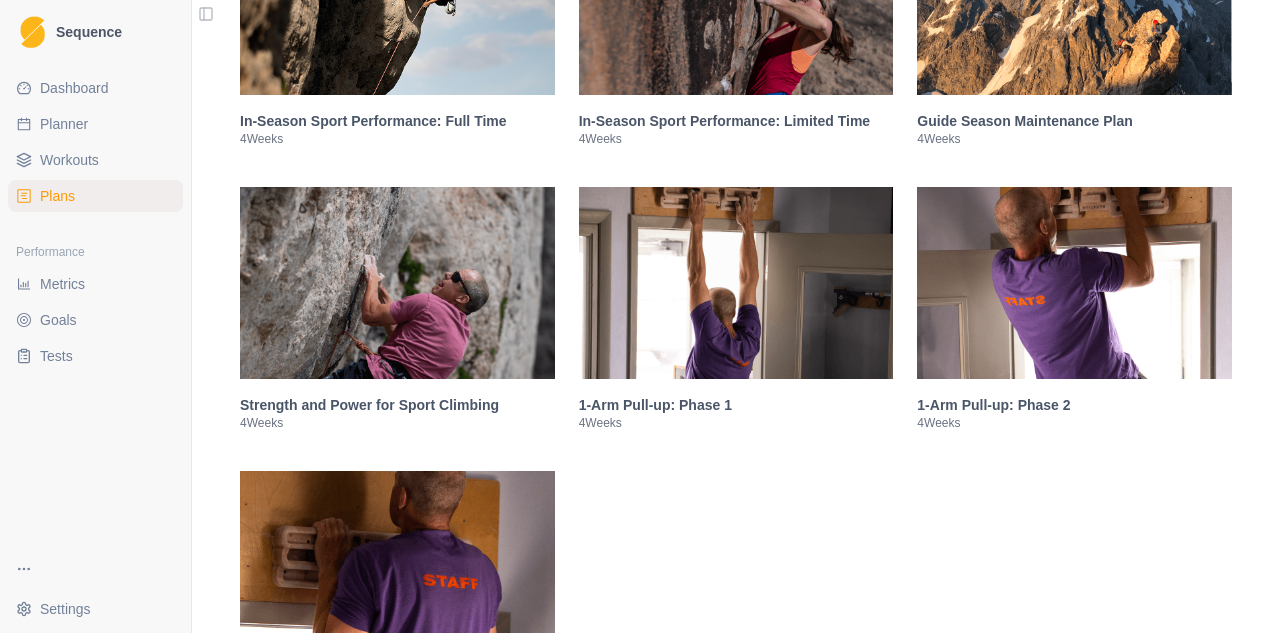 click at bounding box center [736, 283] 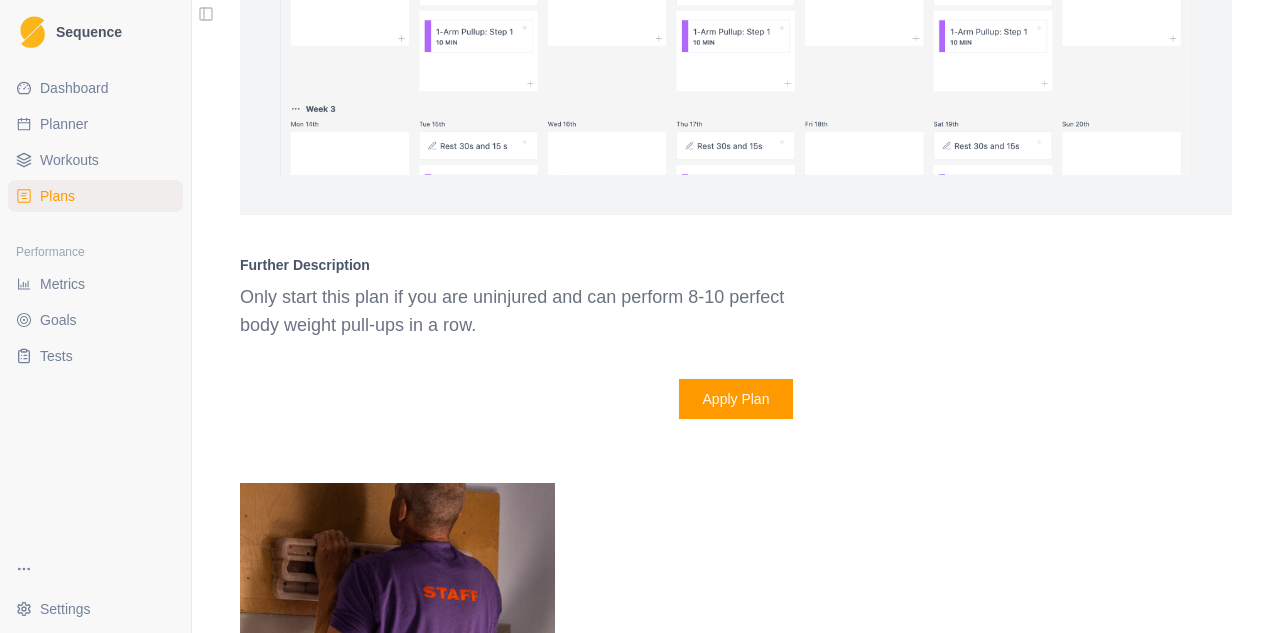 scroll, scrollTop: 4409, scrollLeft: 0, axis: vertical 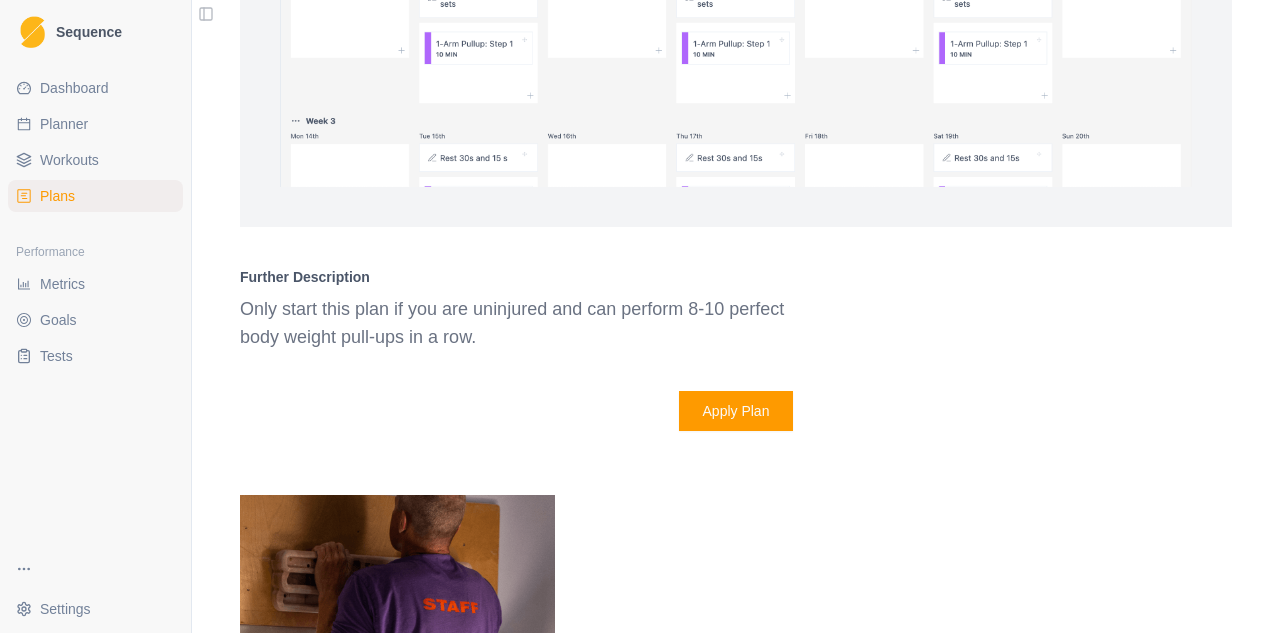 click on "Apply Plan" at bounding box center (736, 411) 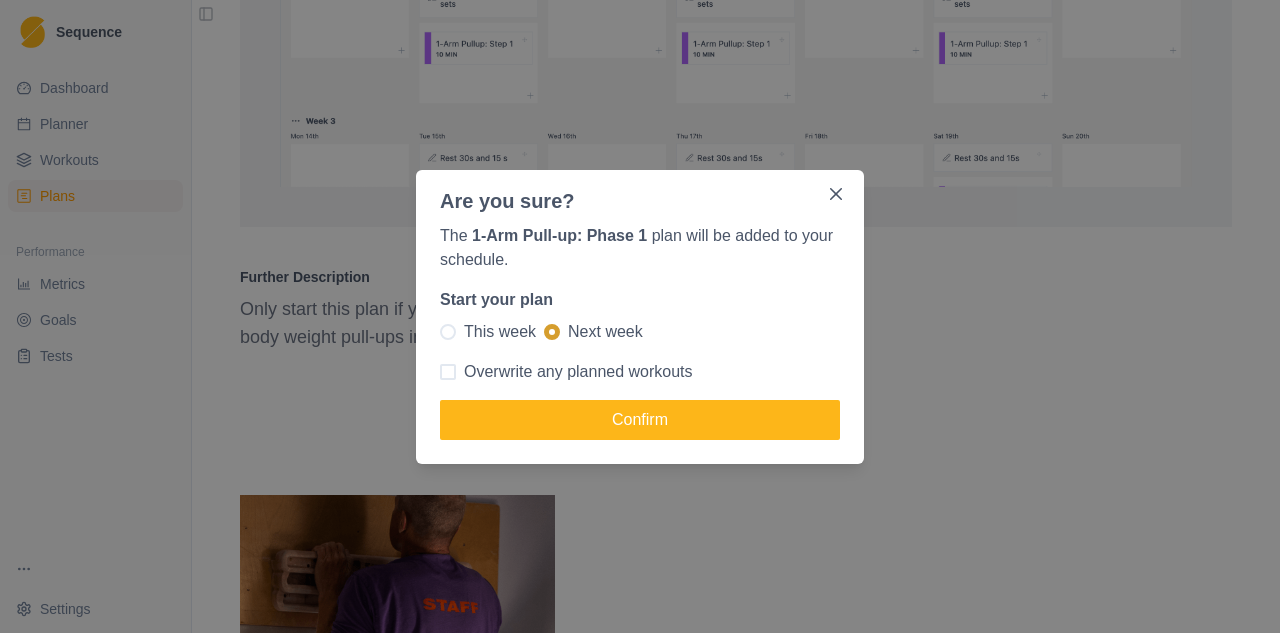 click at bounding box center (448, 372) 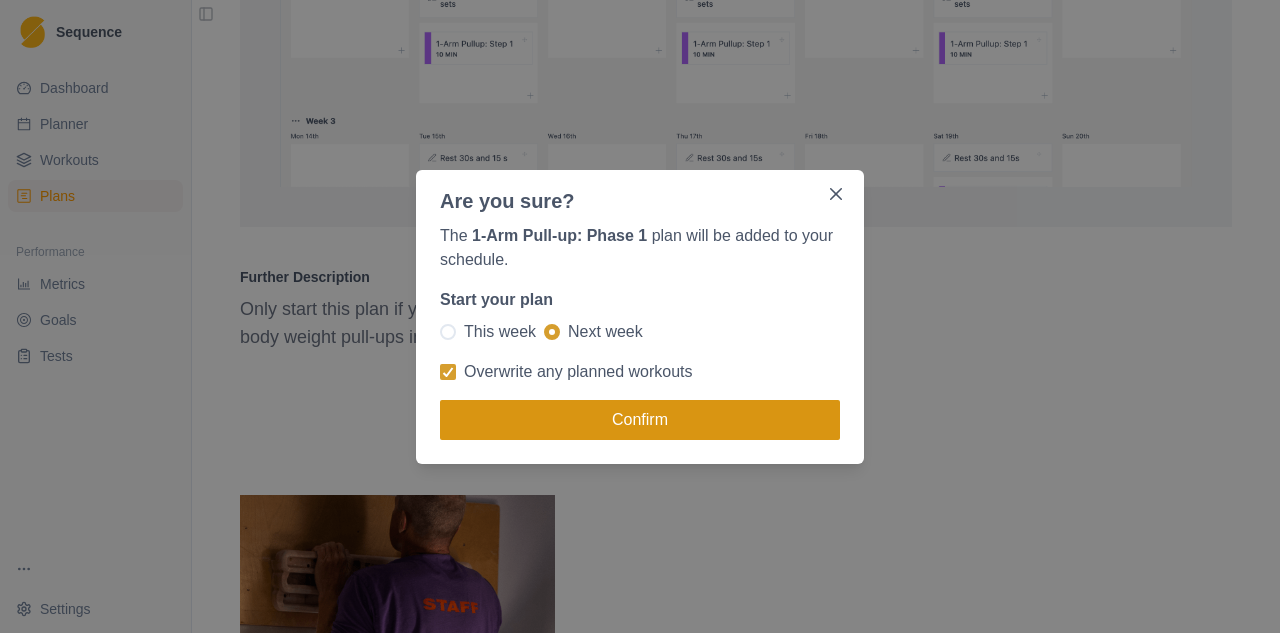 click on "Confirm" at bounding box center [640, 420] 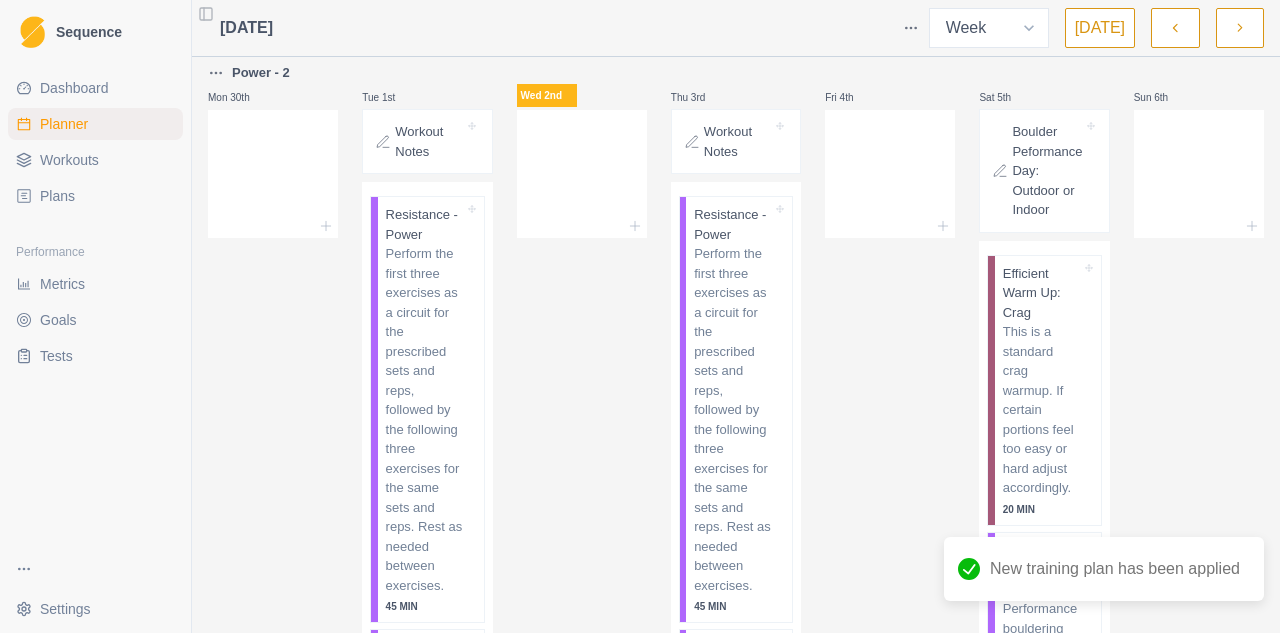 scroll, scrollTop: 0, scrollLeft: 0, axis: both 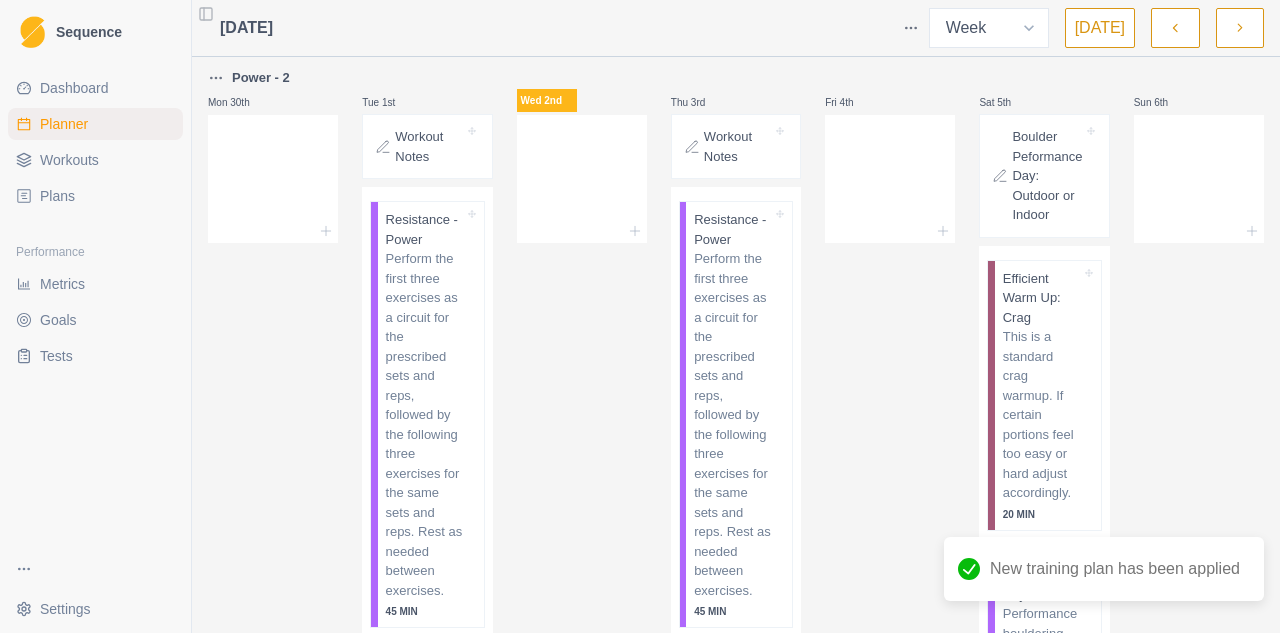 click 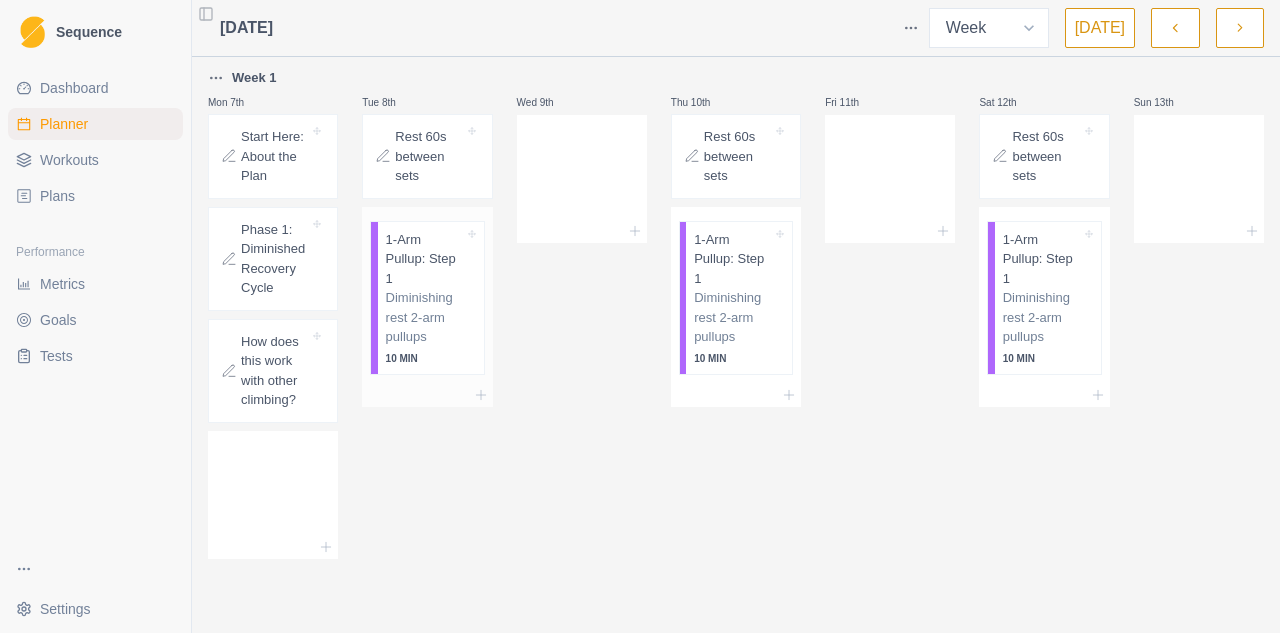 click on "1-Arm Pullup: Step 1" at bounding box center [425, 259] 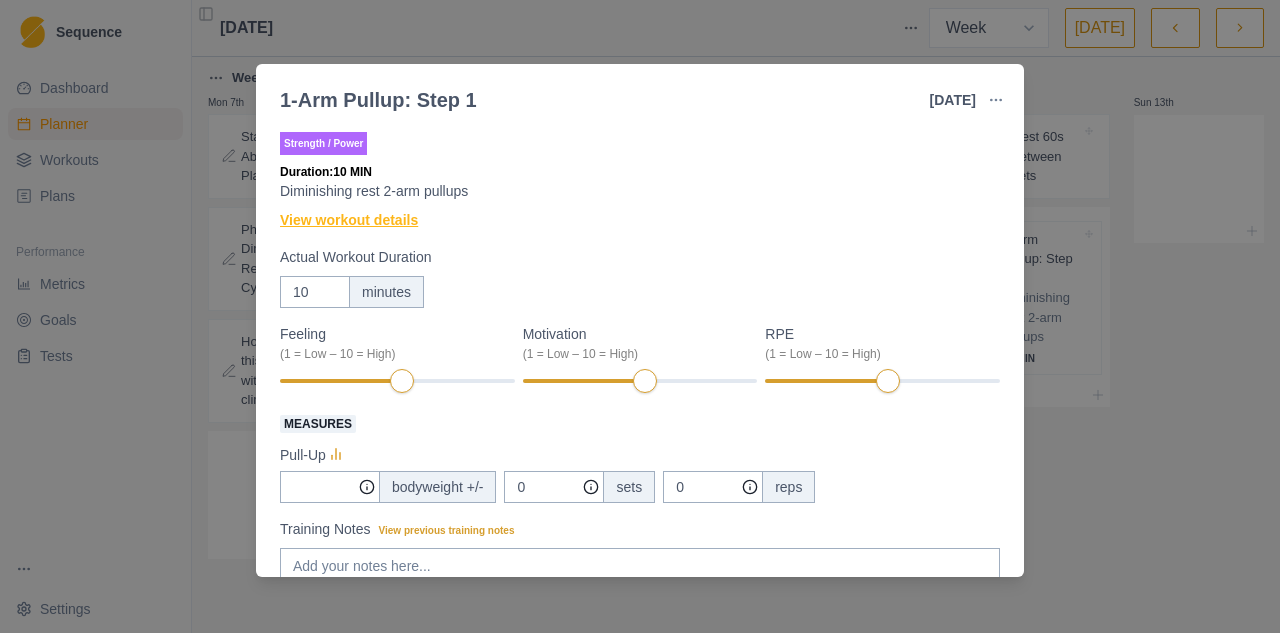 click on "View workout details" at bounding box center (349, 220) 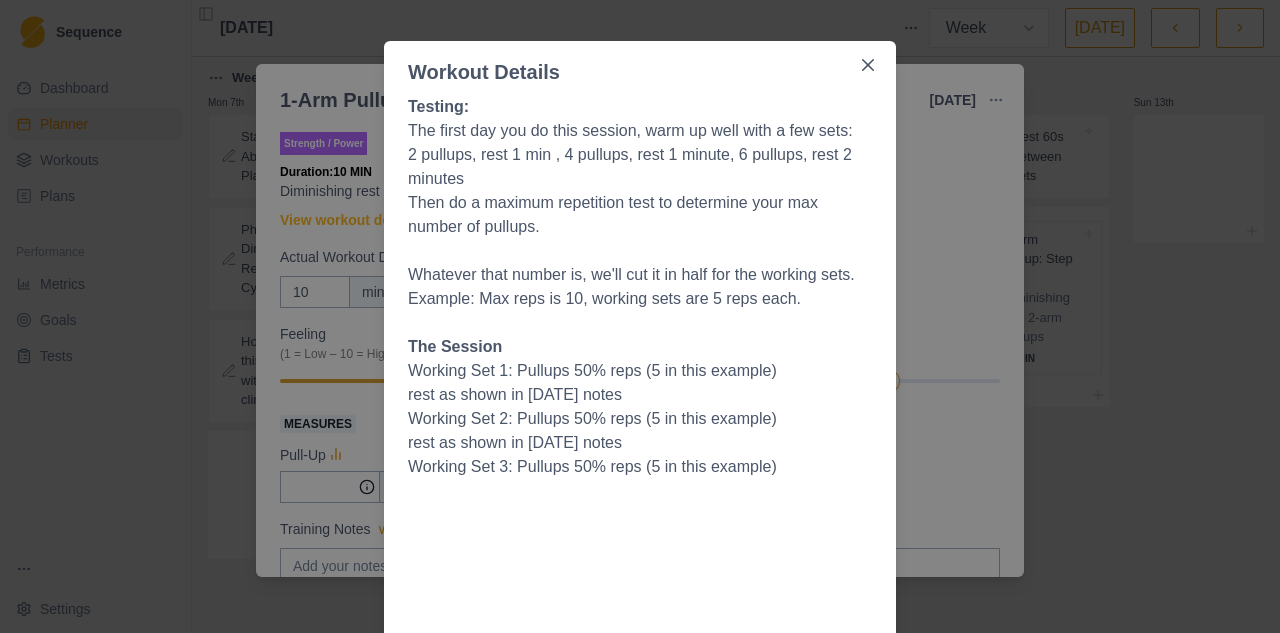 scroll, scrollTop: 0, scrollLeft: 0, axis: both 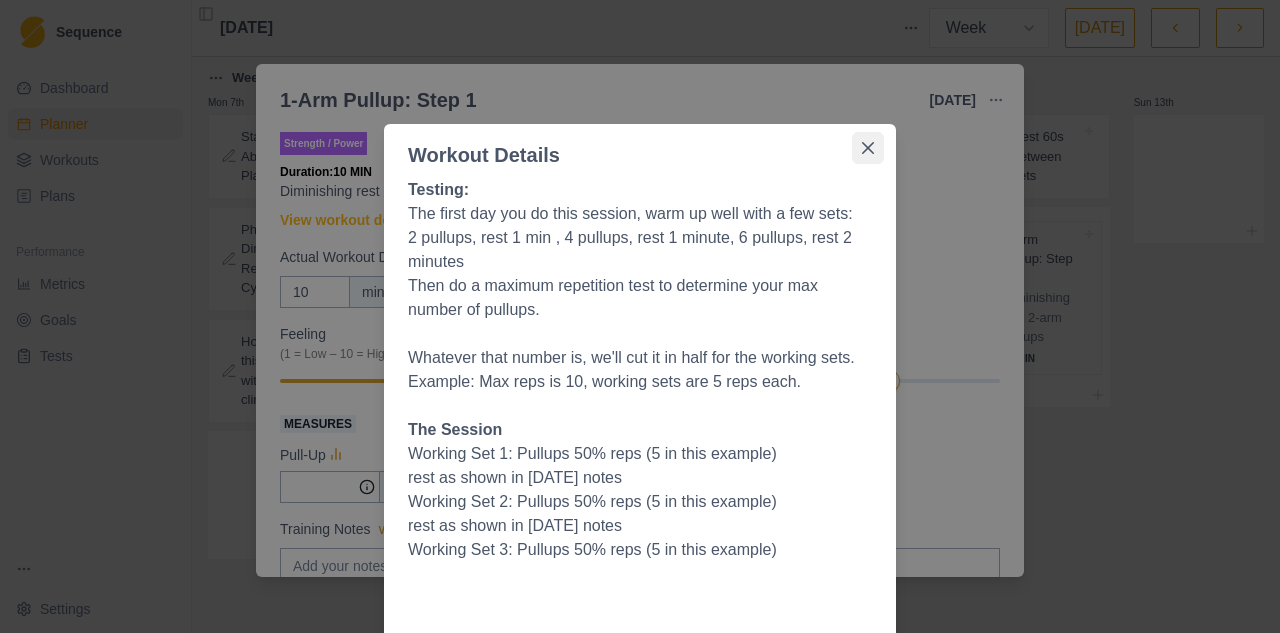 click at bounding box center [868, 148] 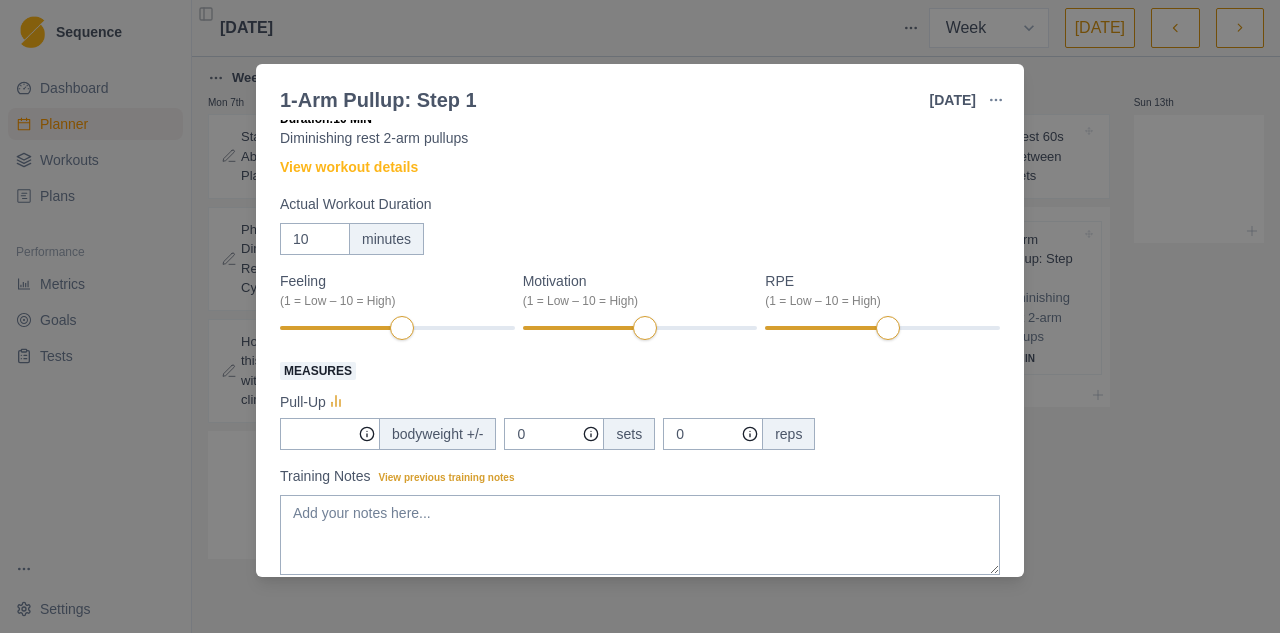 scroll, scrollTop: 0, scrollLeft: 0, axis: both 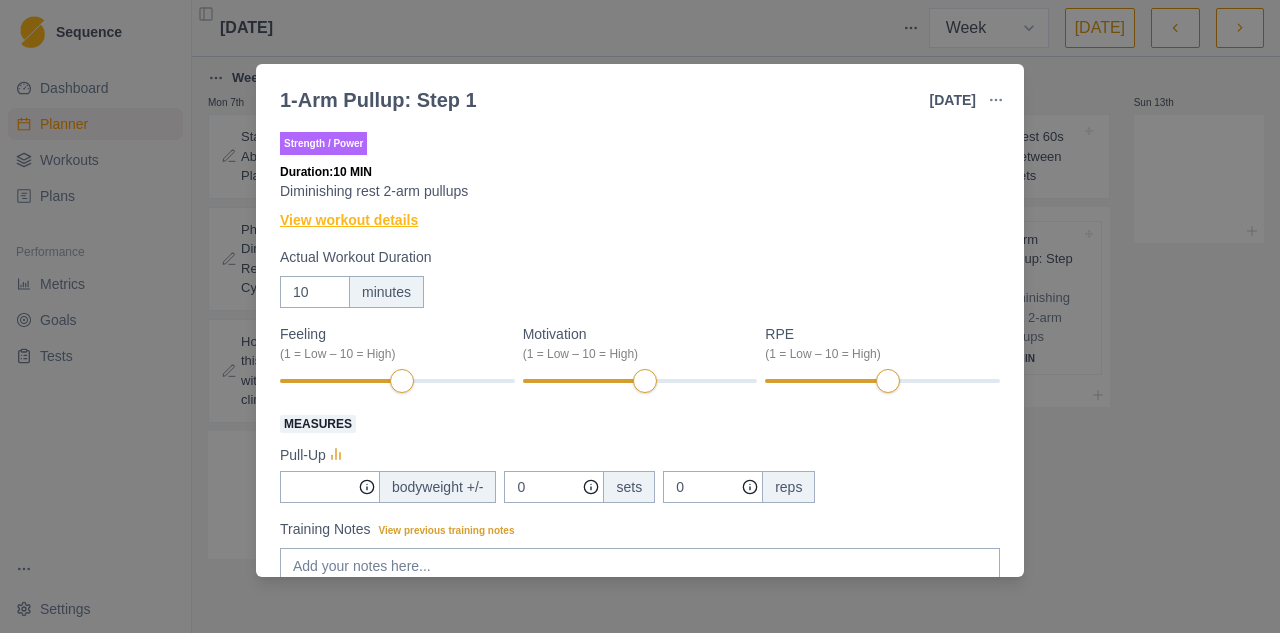 click on "View workout details" at bounding box center [349, 220] 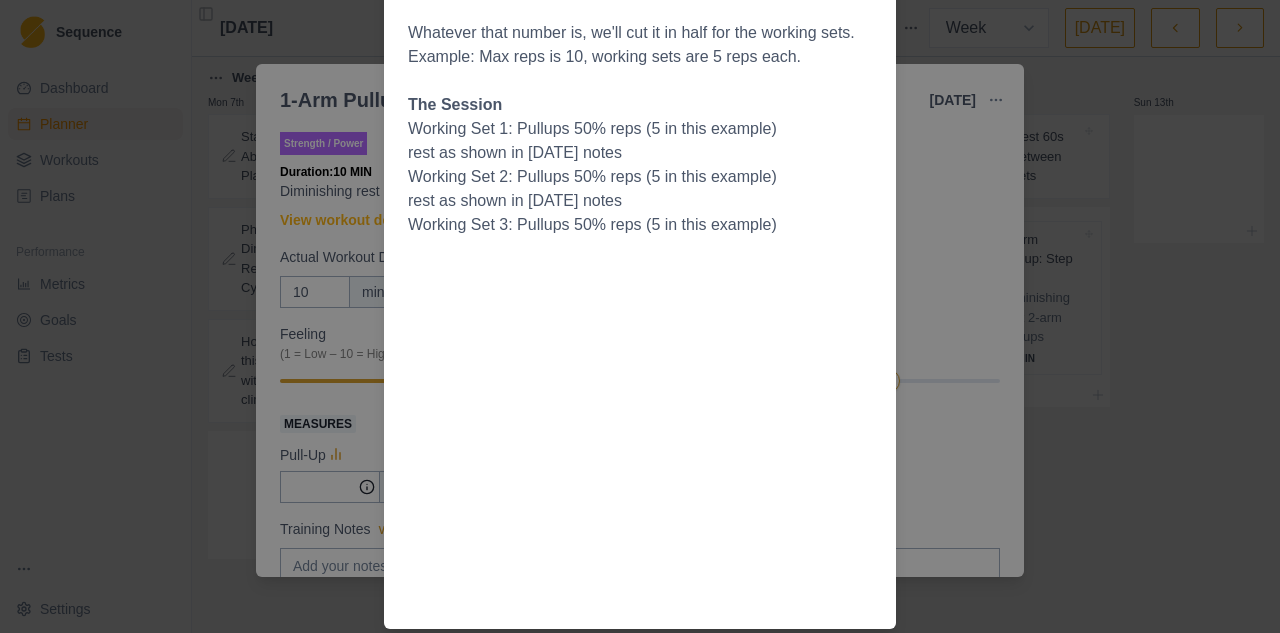 scroll, scrollTop: 0, scrollLeft: 0, axis: both 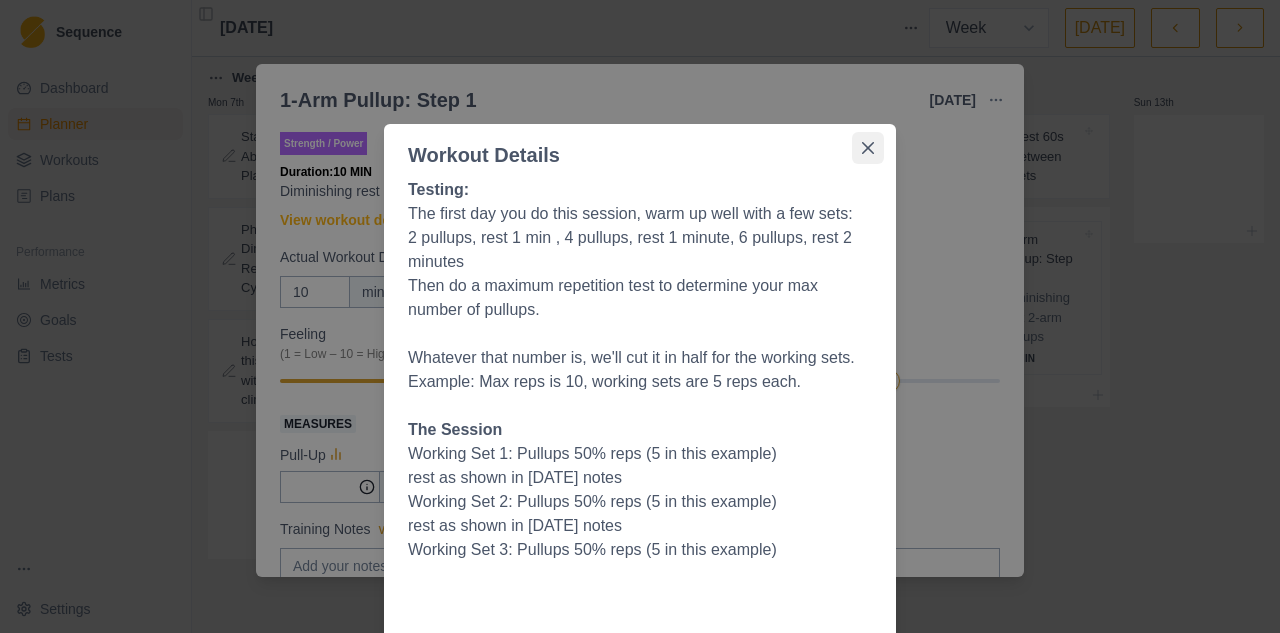 click 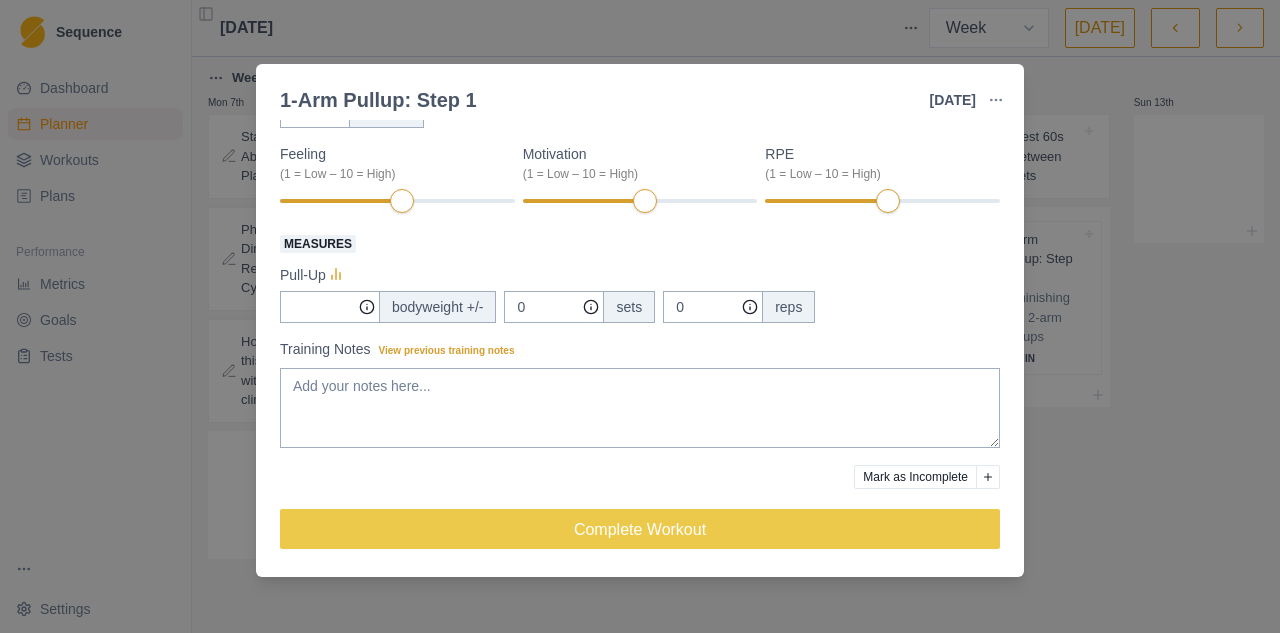 scroll, scrollTop: 0, scrollLeft: 0, axis: both 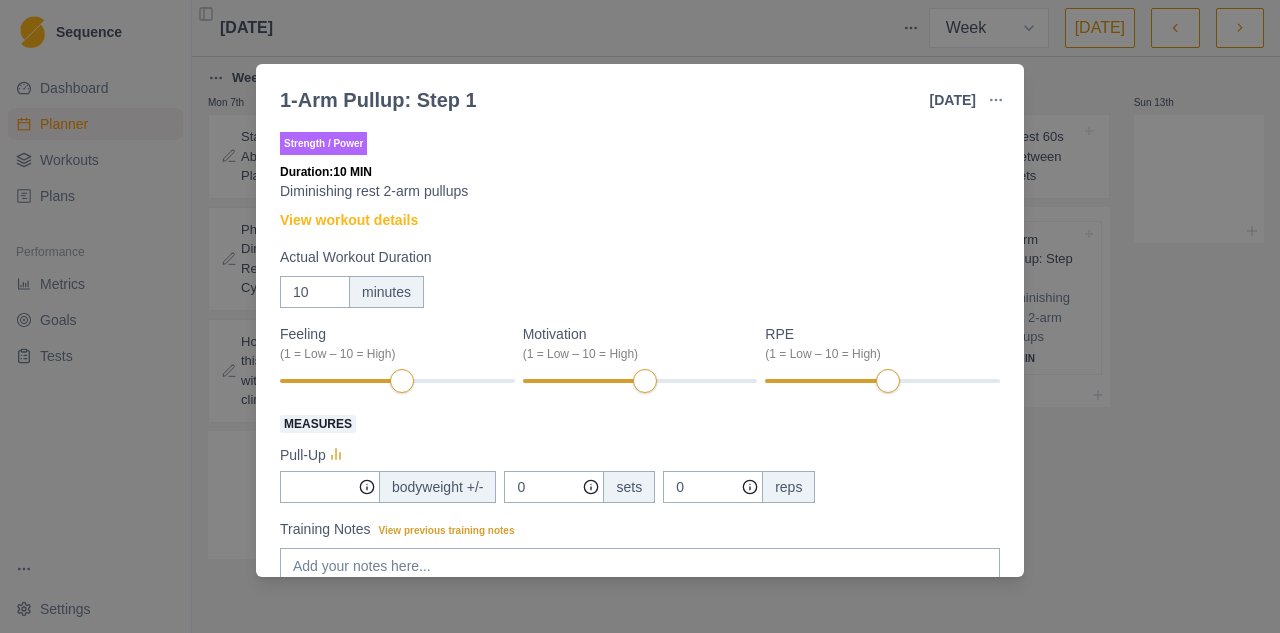 click on "1-Arm Pullup: Step 1 [DATE] Link To Goal View Workout Metrics Edit Original Workout Reschedule Workout Remove From Schedule Strength / Power Duration:  10 MIN Diminishing rest 2-arm pullups View workout details Actual Workout Duration 10 minutes Feeling (1 = Low – 10 = High) Motivation (1 = Low – 10 = High) RPE (1 = Low – 10 = High) Measures Pull-Up bodyweight +/- 0 sets 0 reps Training Notes View previous training notes Mark as Incomplete Complete Workout" at bounding box center (640, 316) 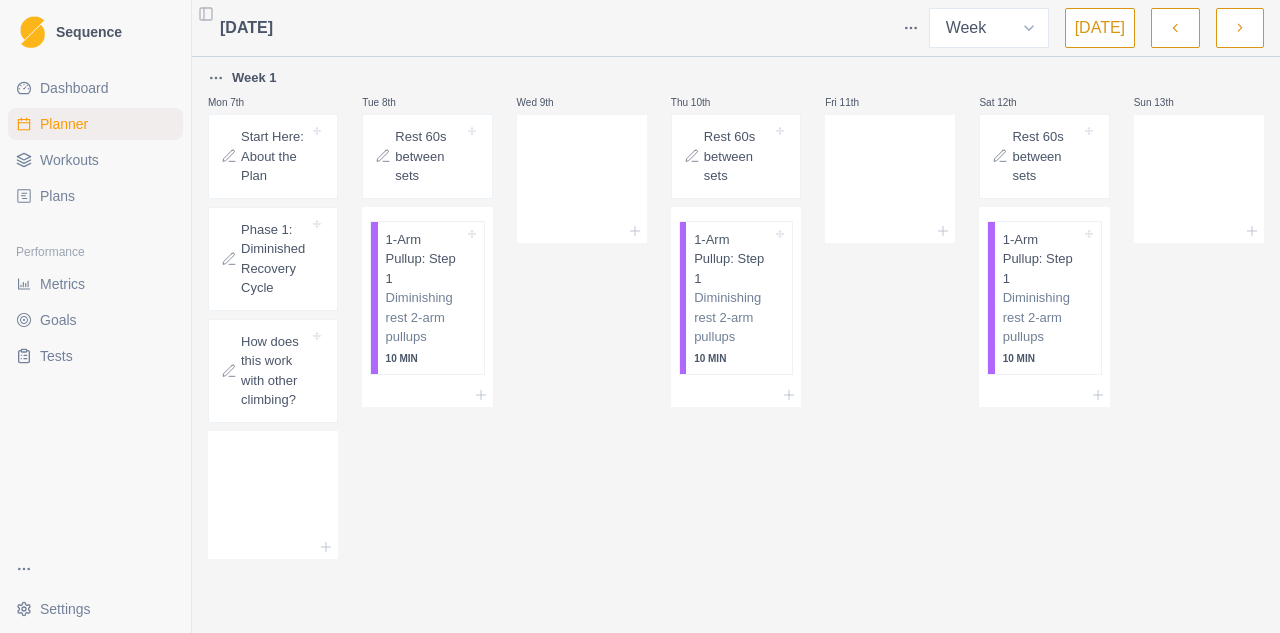 click on "Rest 60s between sets" at bounding box center (429, 156) 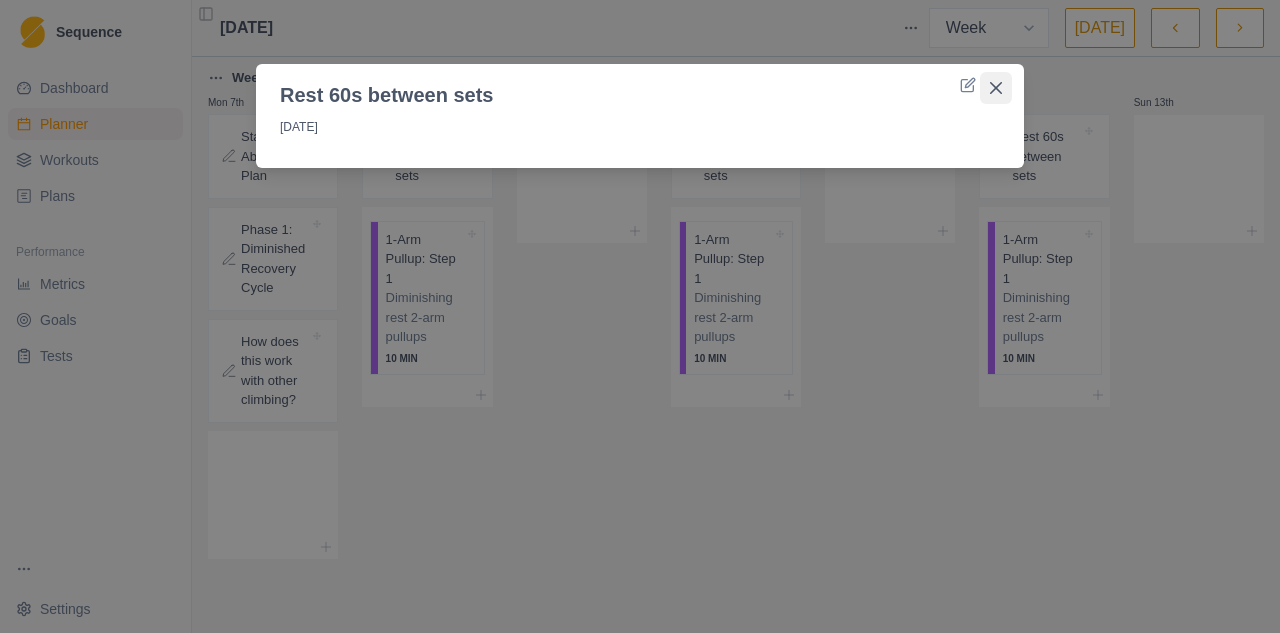 click 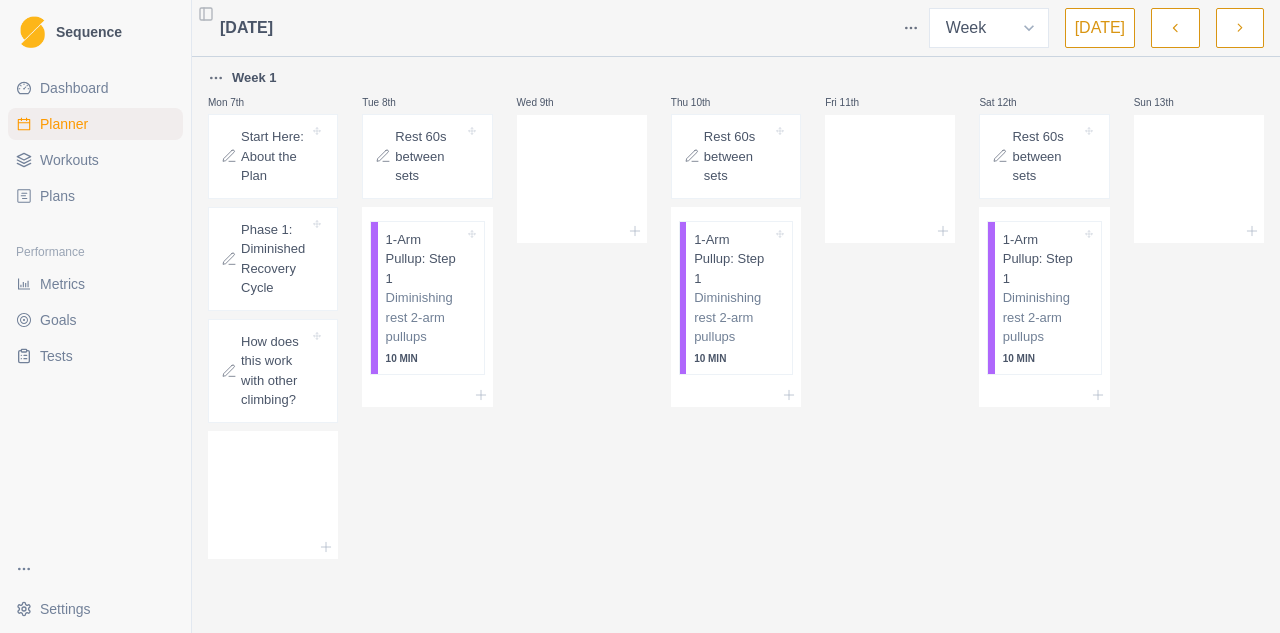 click on "Rest 60s between sets" at bounding box center [738, 156] 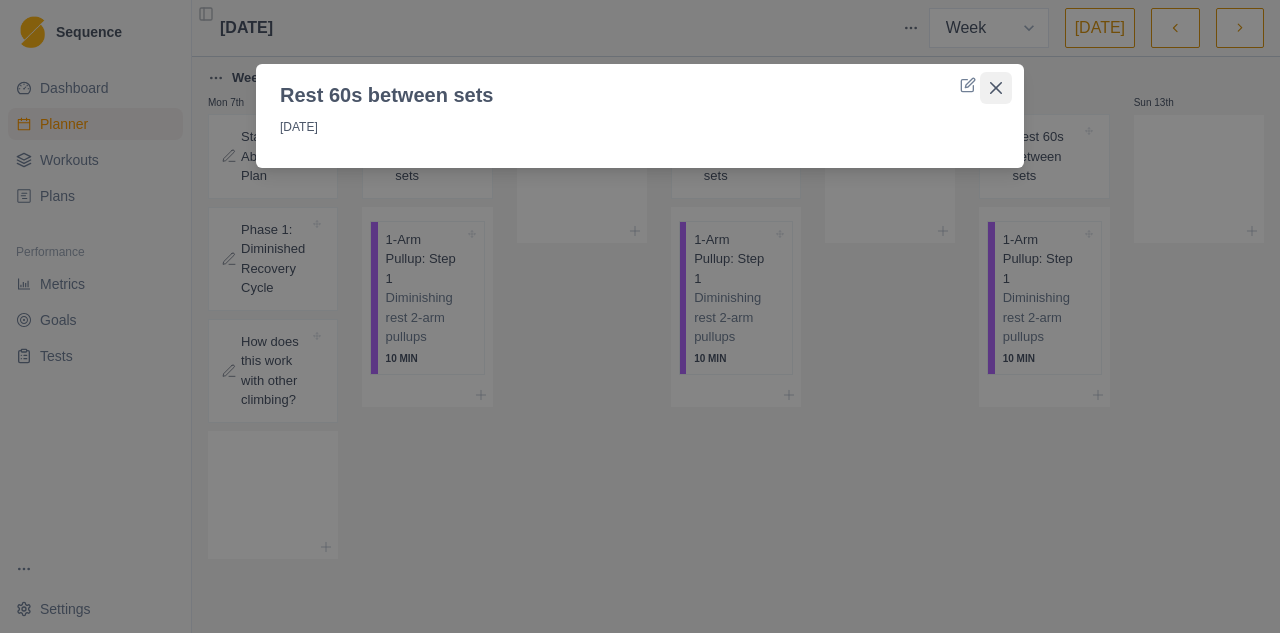 click at bounding box center [996, 88] 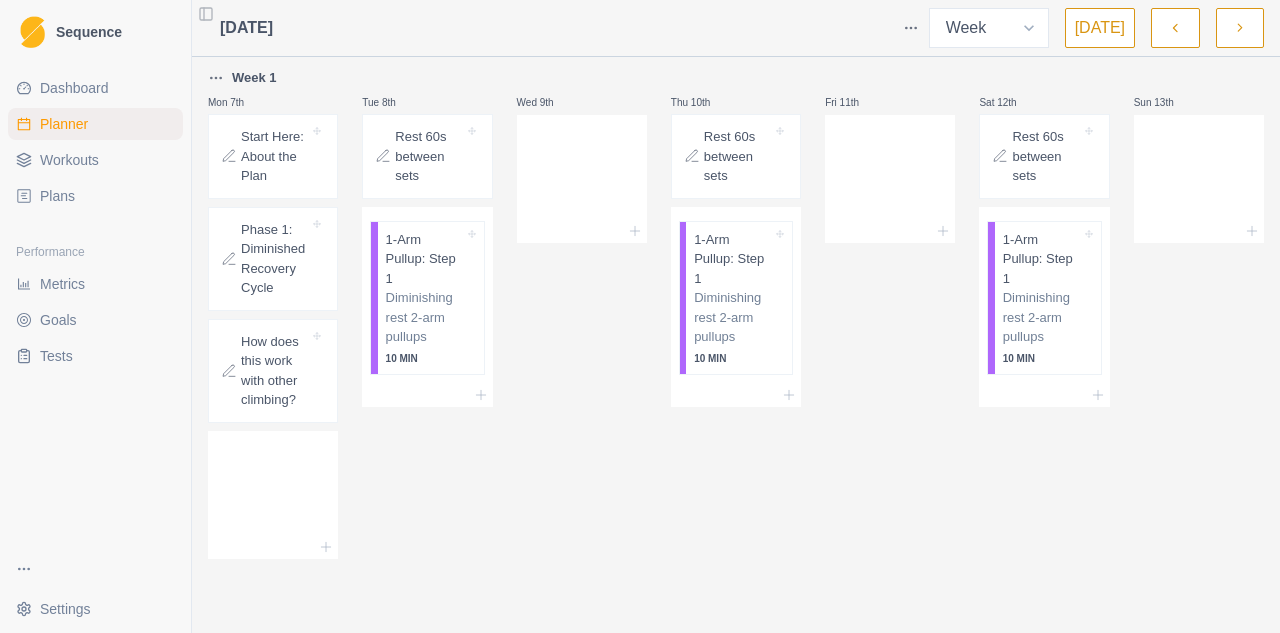 click on "Rest 60s between sets" at bounding box center (1046, 156) 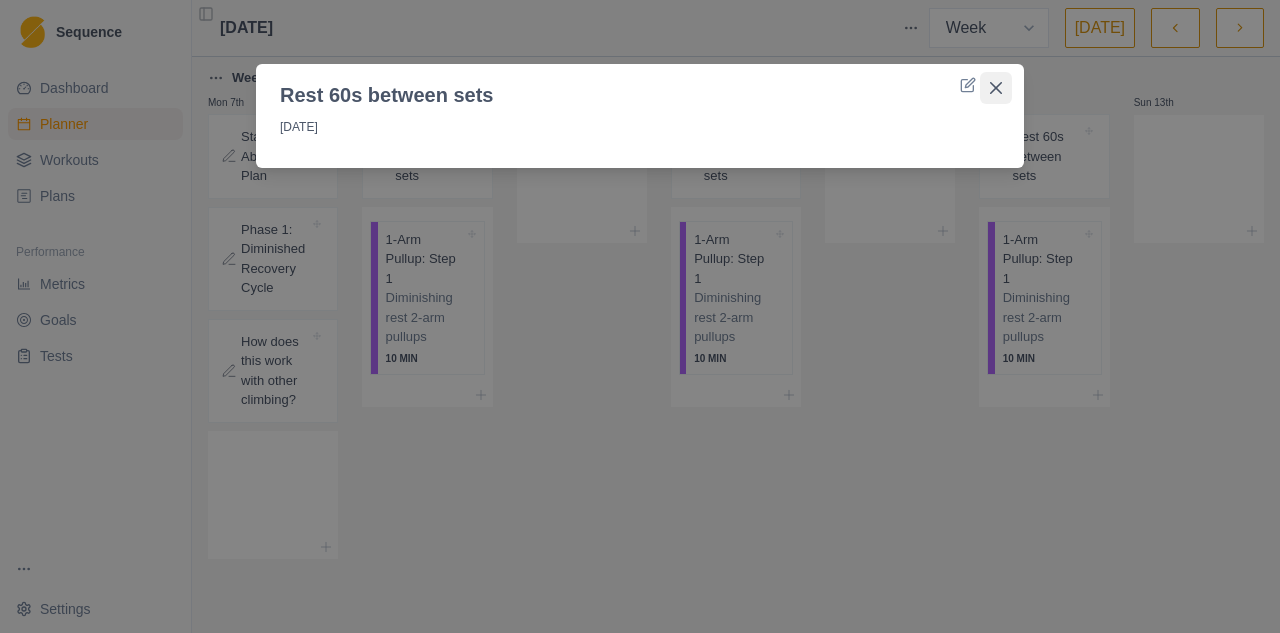 click 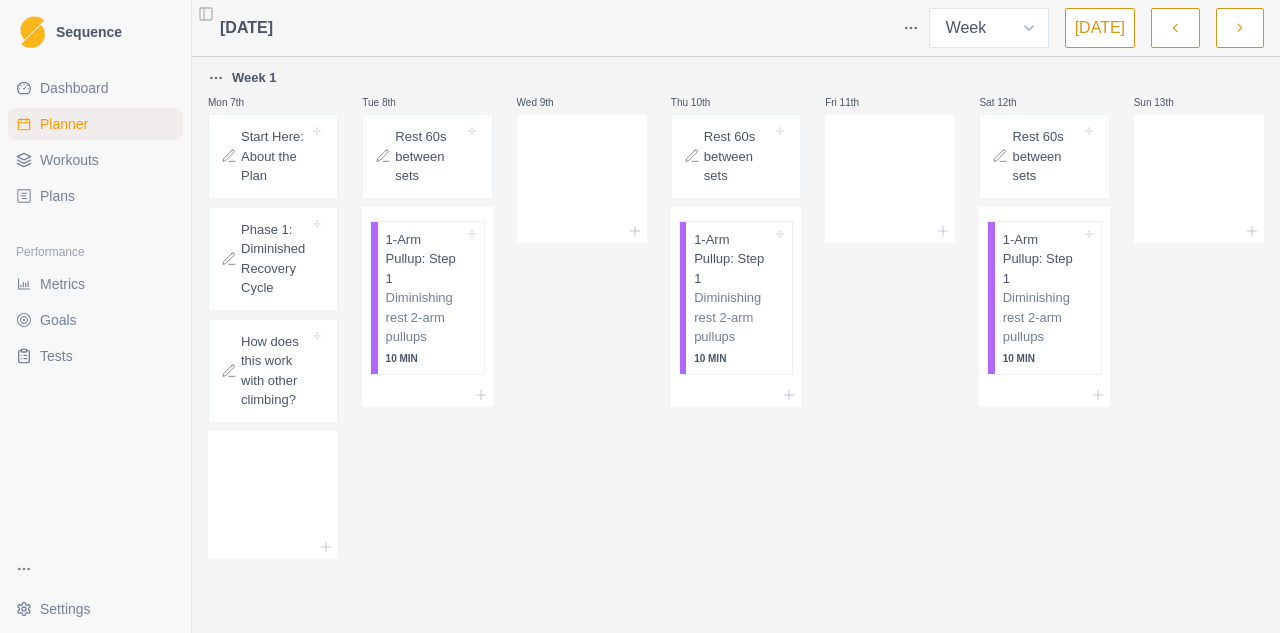 click 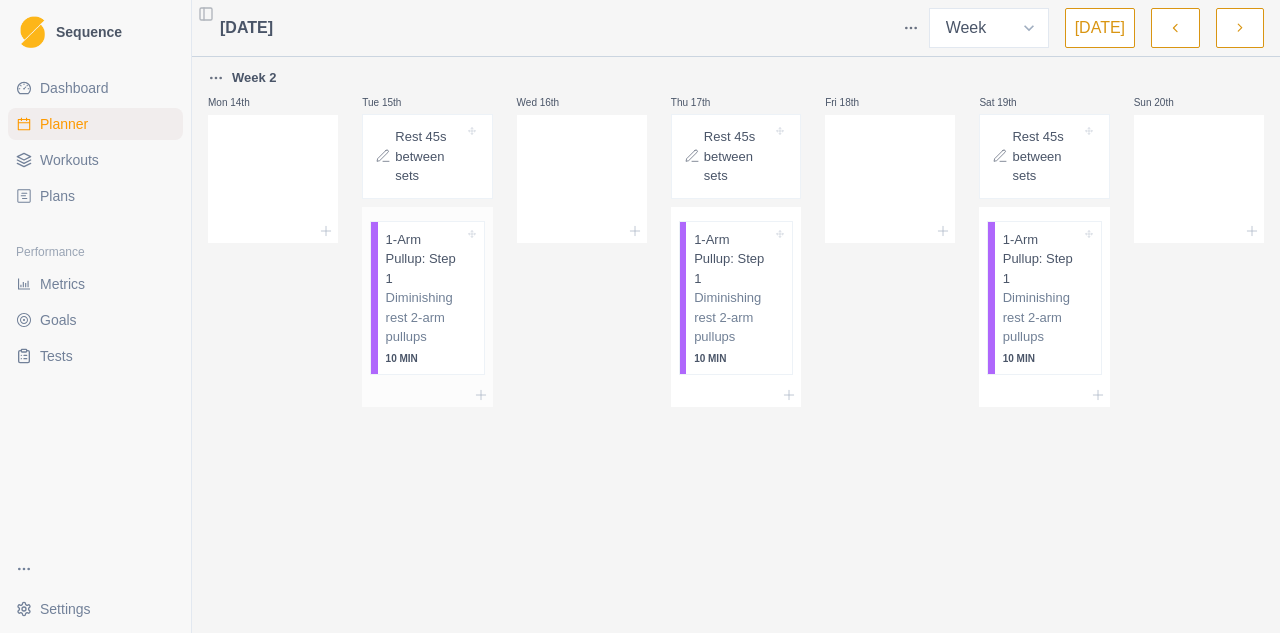 click on "Diminishing rest 2-arm pullups" at bounding box center [425, 317] 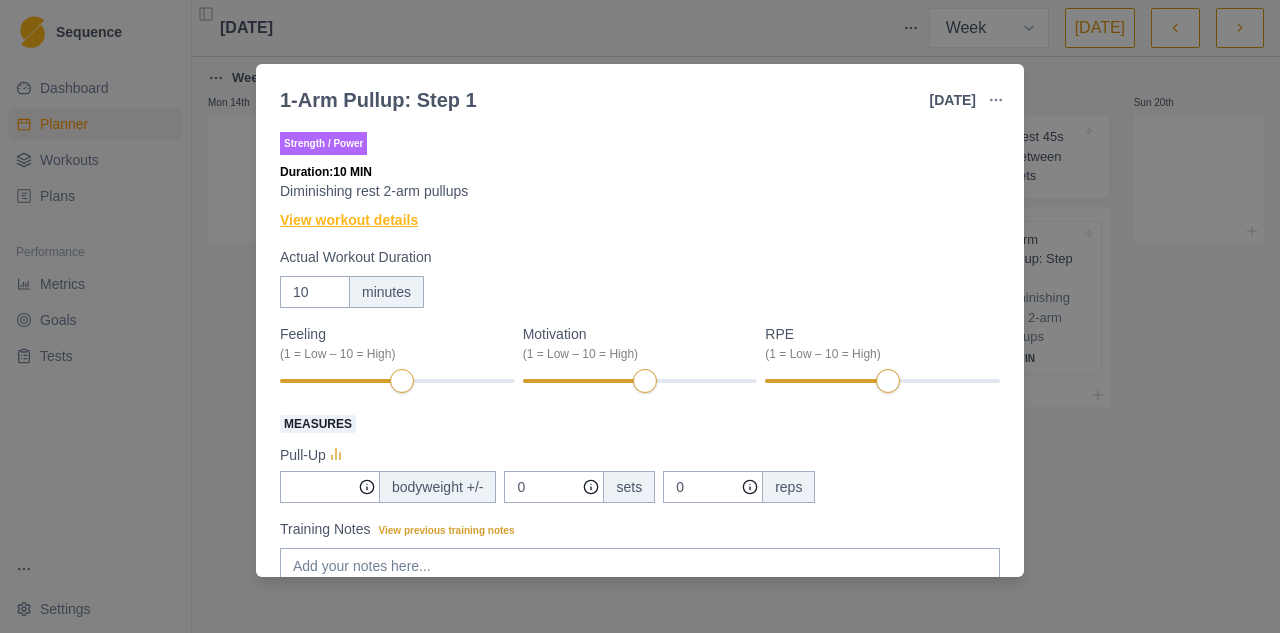 click on "View workout details" at bounding box center (349, 220) 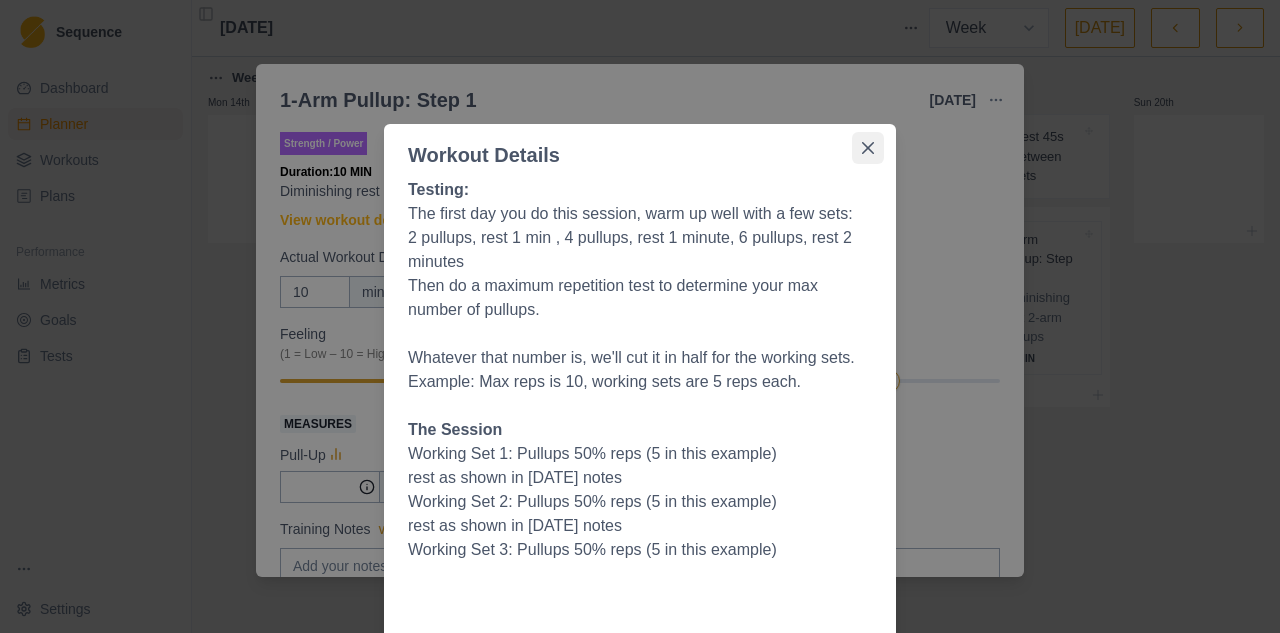 click 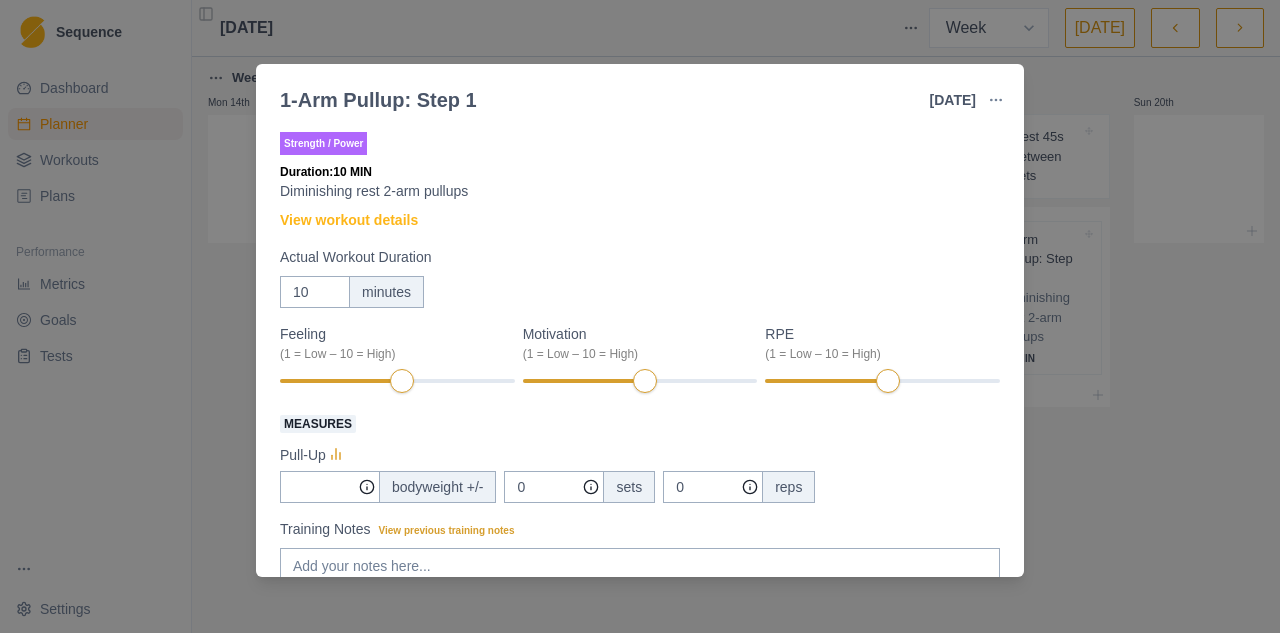 click on "1-Arm Pullup: Step 1 [DATE] Link To Goal View Workout Metrics Edit Original Workout Reschedule Workout Remove From Schedule Strength / Power Duration:  10 MIN Diminishing rest 2-arm pullups View workout details Actual Workout Duration 10 minutes Feeling (1 = Low – 10 = High) Motivation (1 = Low – 10 = High) RPE (1 = Low – 10 = High) Measures Pull-Up bodyweight +/- 0 sets 0 reps Training Notes View previous training notes Mark as Incomplete Complete Workout" at bounding box center (640, 316) 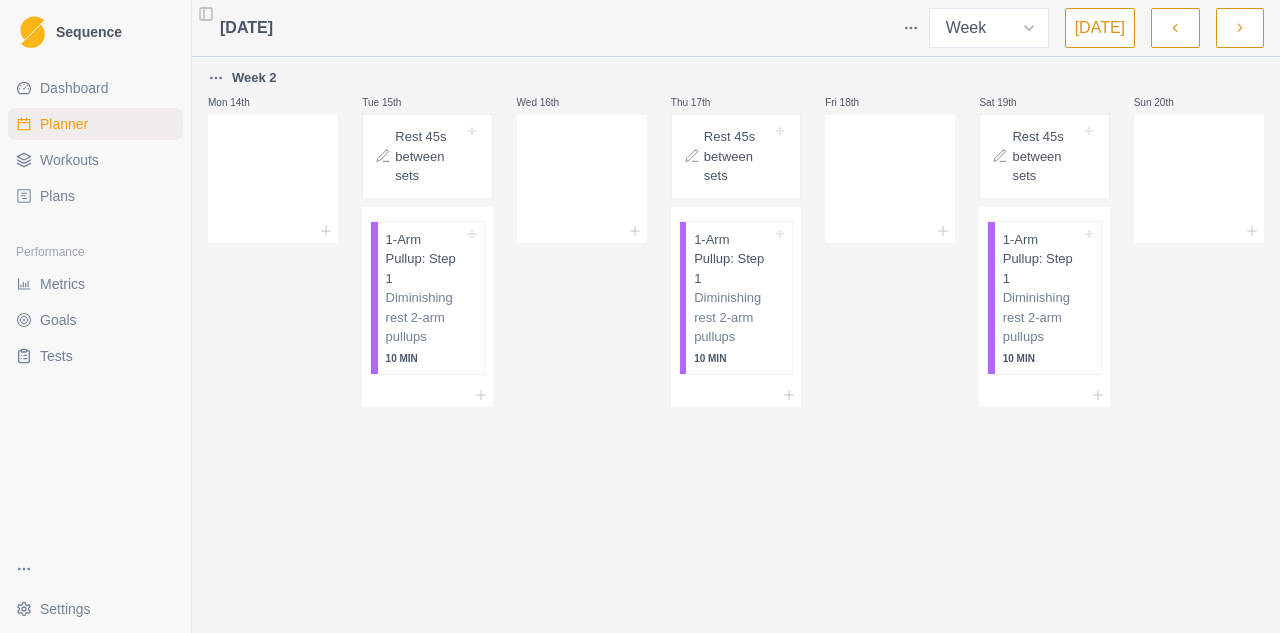 click 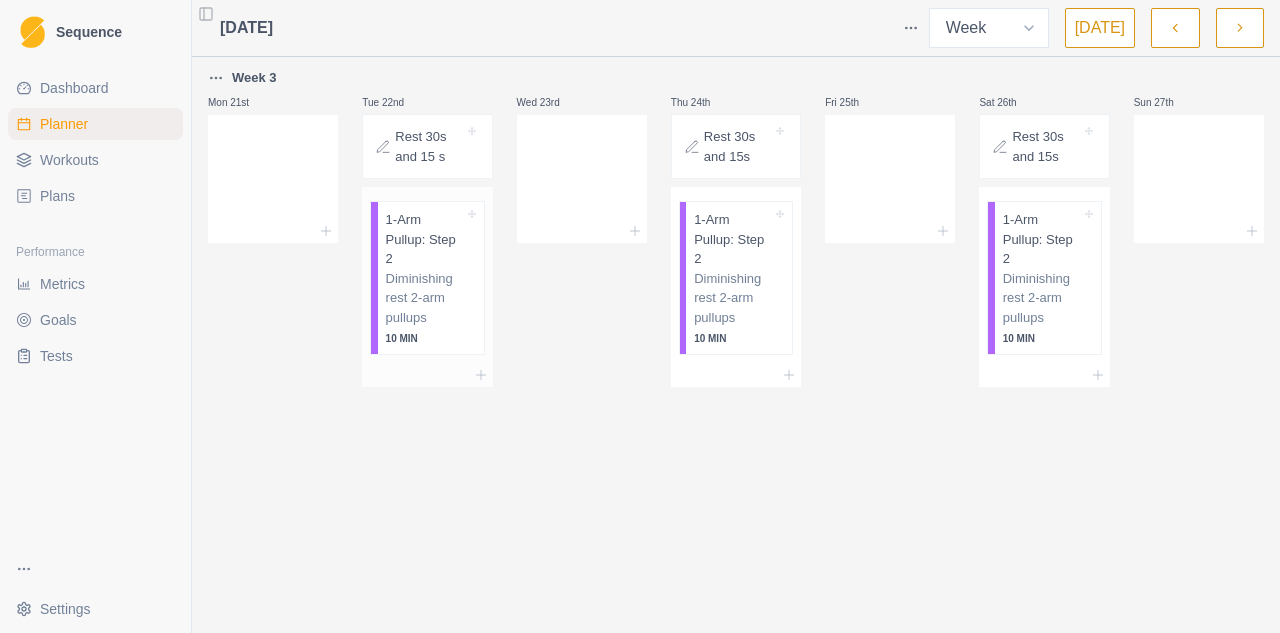 click on "1-Arm Pullup: Step 2" at bounding box center [425, 239] 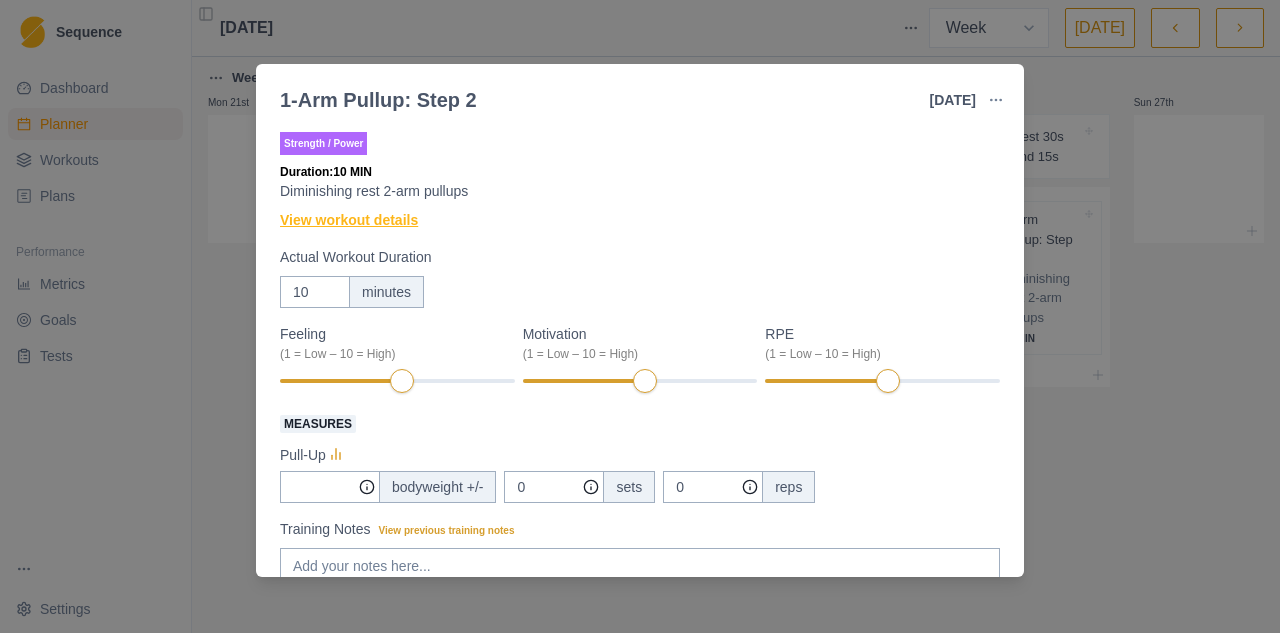 click on "View workout details" at bounding box center (349, 220) 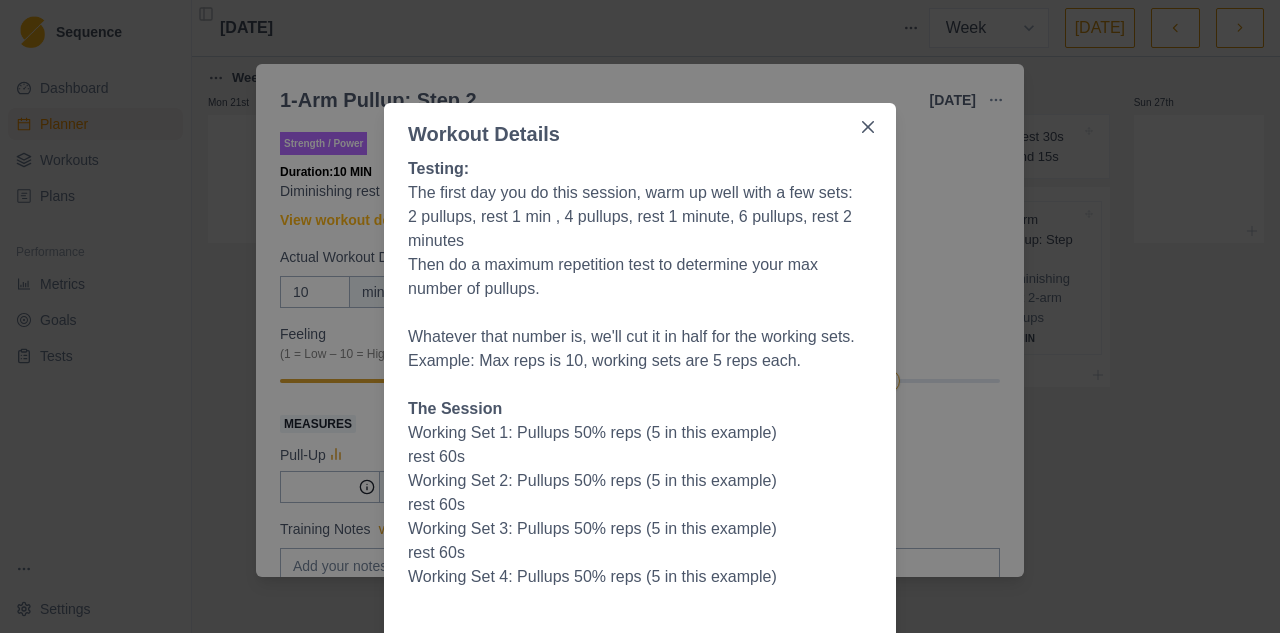 scroll, scrollTop: 0, scrollLeft: 0, axis: both 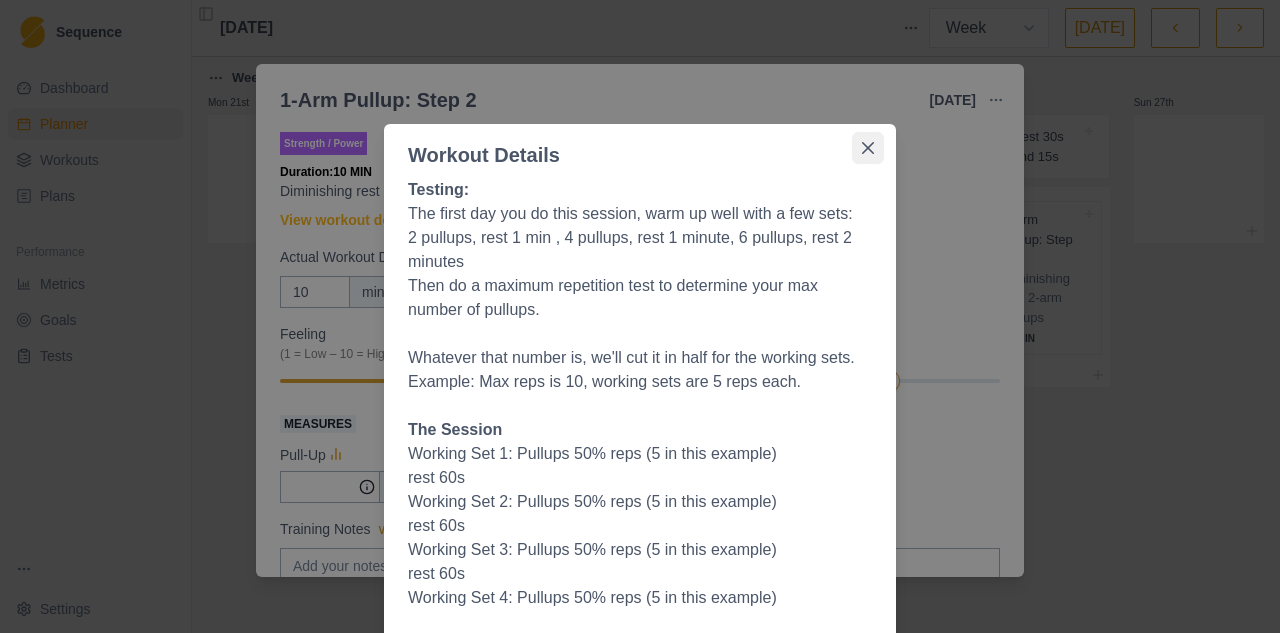 click at bounding box center [868, 148] 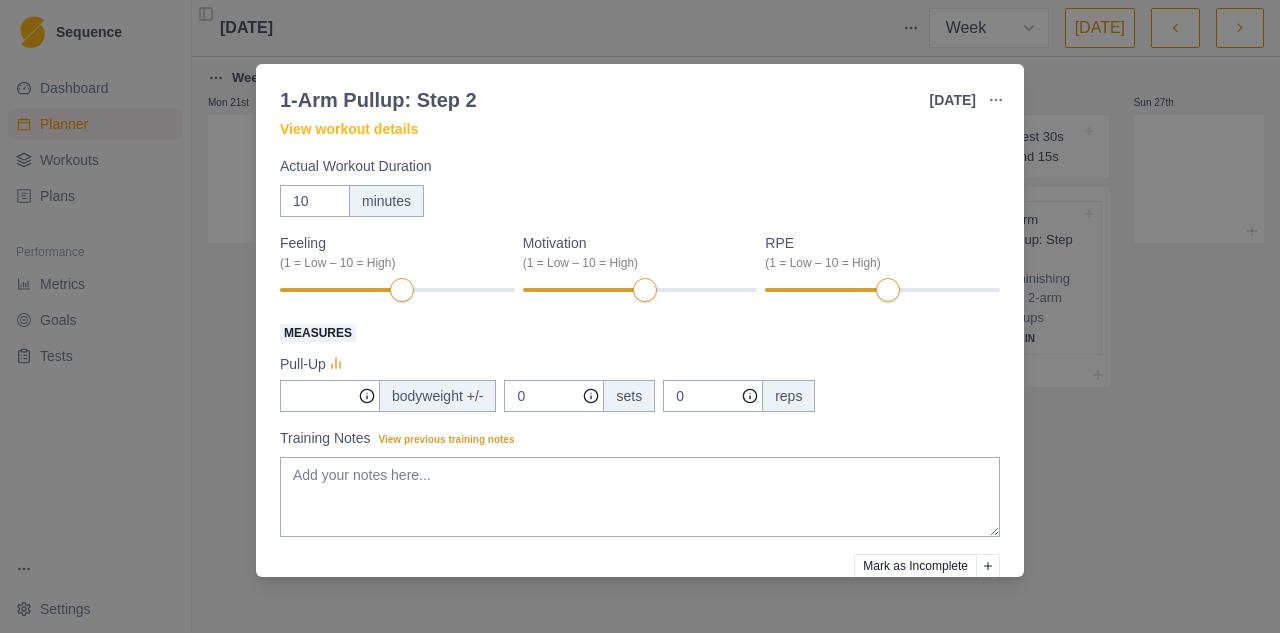 scroll, scrollTop: 0, scrollLeft: 0, axis: both 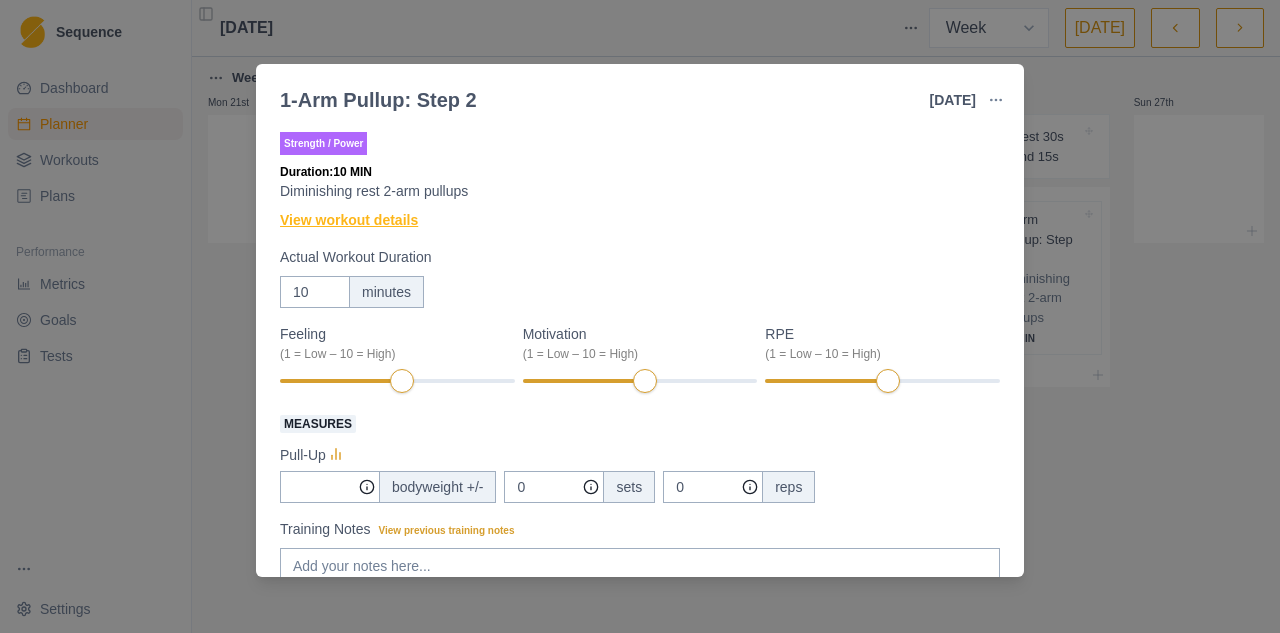 click on "View workout details" at bounding box center [349, 220] 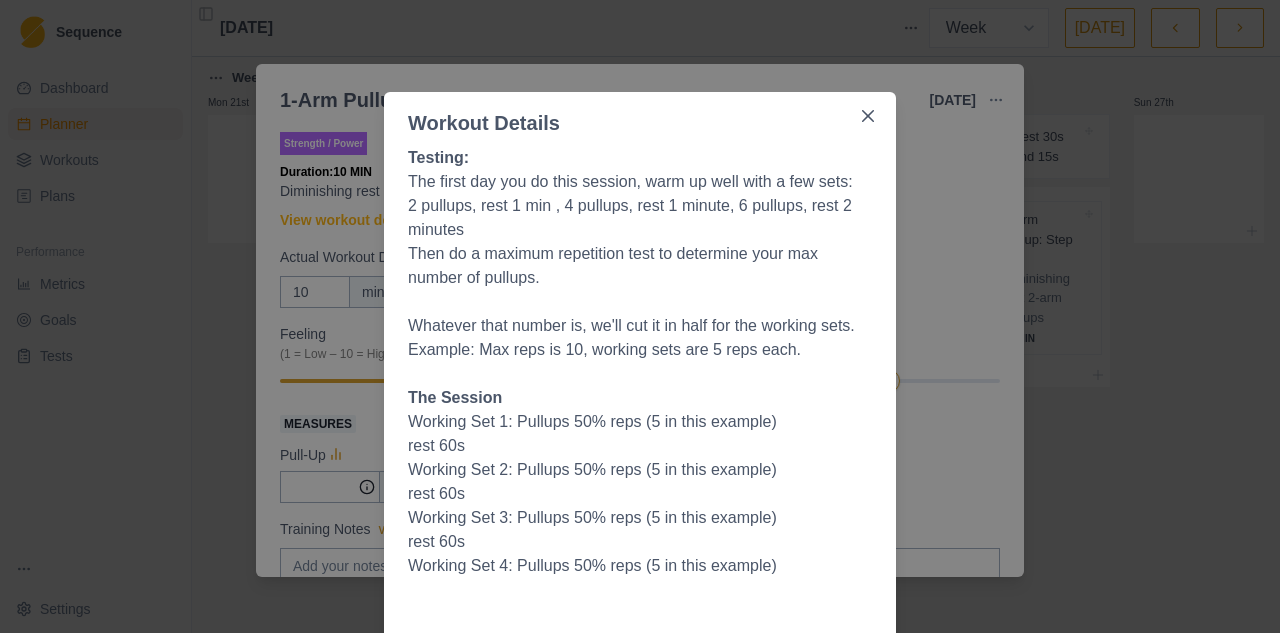 scroll, scrollTop: 0, scrollLeft: 0, axis: both 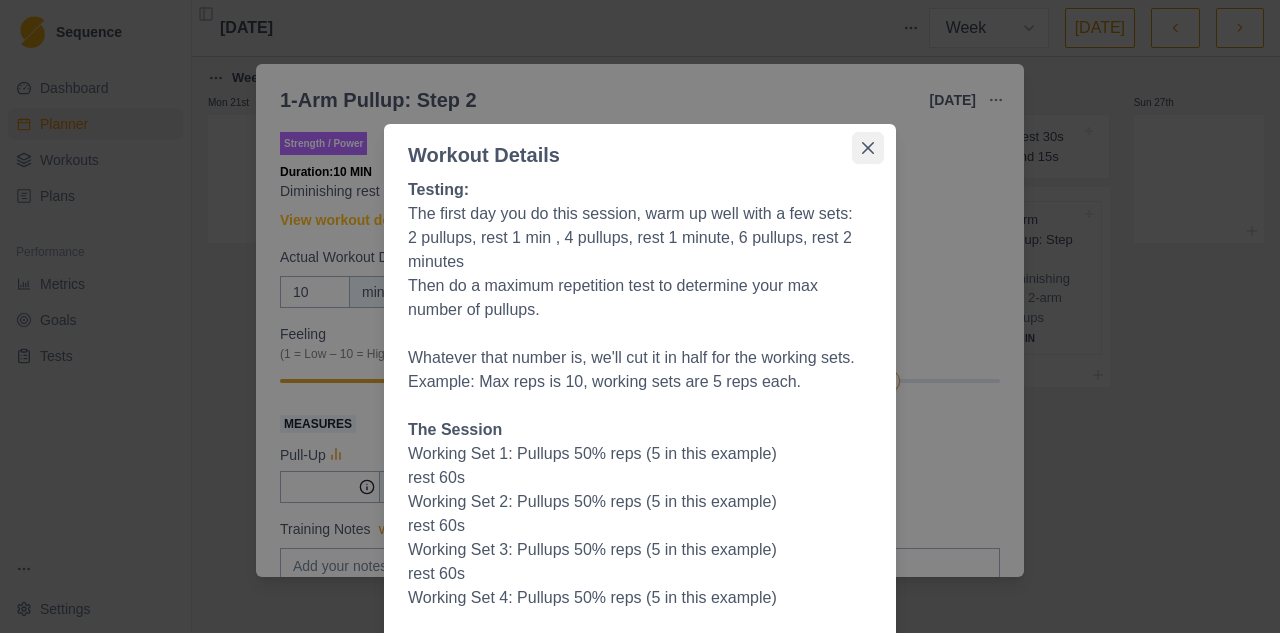 click 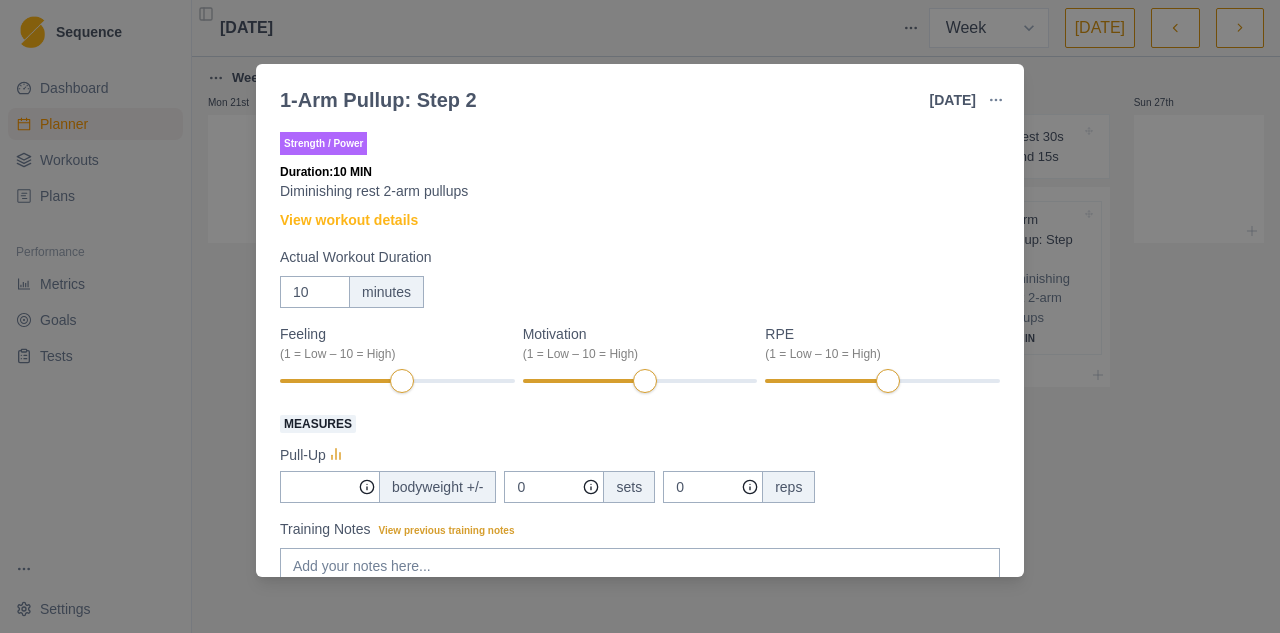 click on "1-Arm Pullup: Step 2 [DATE] Link To Goal View Workout Metrics Edit Original Workout Reschedule Workout Remove From Schedule Strength / Power Duration:  10 MIN Diminishing rest 2-arm pullups View workout details Actual Workout Duration 10 minutes Feeling (1 = Low – 10 = High) Motivation (1 = Low – 10 = High) RPE (1 = Low – 10 = High) Measures Pull-Up bodyweight +/- 0 sets 0 reps Training Notes View previous training notes Mark as Incomplete Complete Workout" at bounding box center [640, 316] 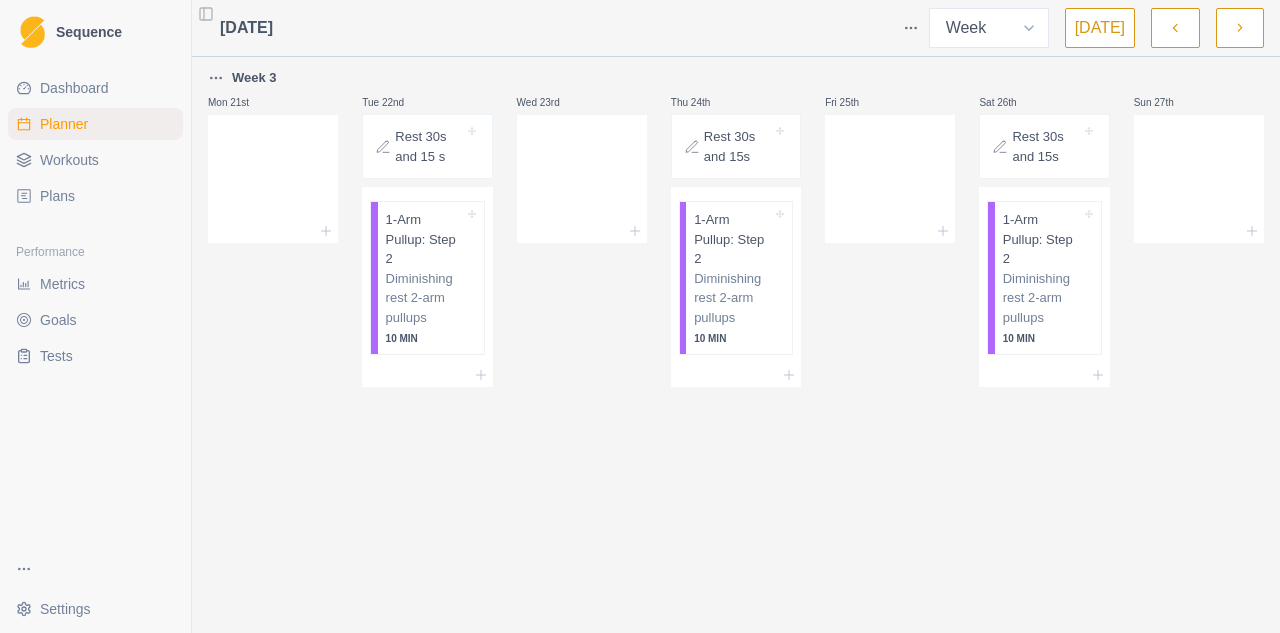 click at bounding box center [1240, 28] 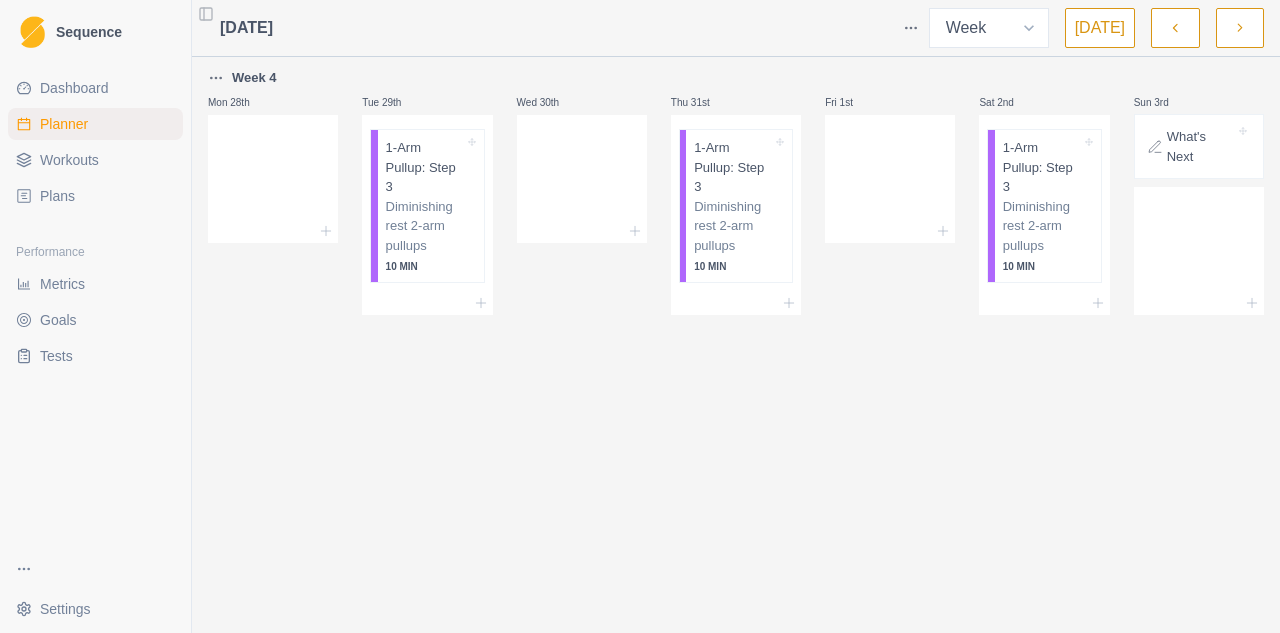 click on "[DATE] Week Month [DATE] Week 4 Mon 28th Tue 29th 1-Arm Pullup: Step 3 Diminishing rest 2-arm pullups 10 MIN Wed 30th Thu 31st 1-Arm Pullup: Step 3 Diminishing rest 2-arm pullups 10 MIN Fri 1st Sat 2nd 1-Arm Pullup: Step 3 Diminishing rest 2-arm pullups 10 [PERSON_NAME] 3rd What's Next" at bounding box center [736, 316] 